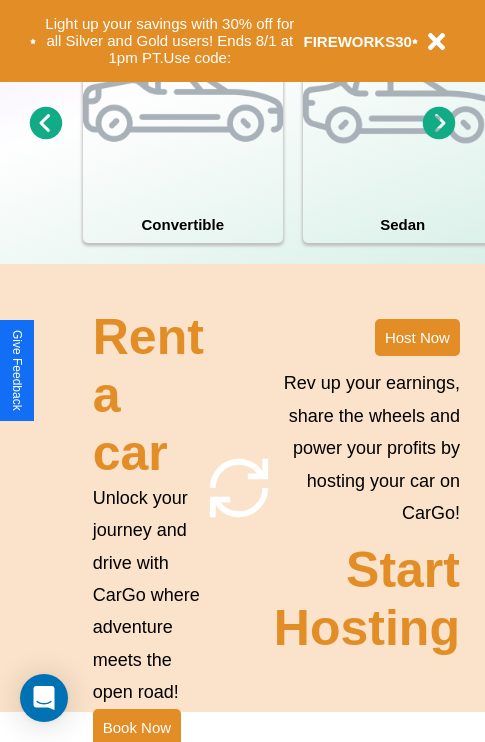 scroll, scrollTop: 1947, scrollLeft: 0, axis: vertical 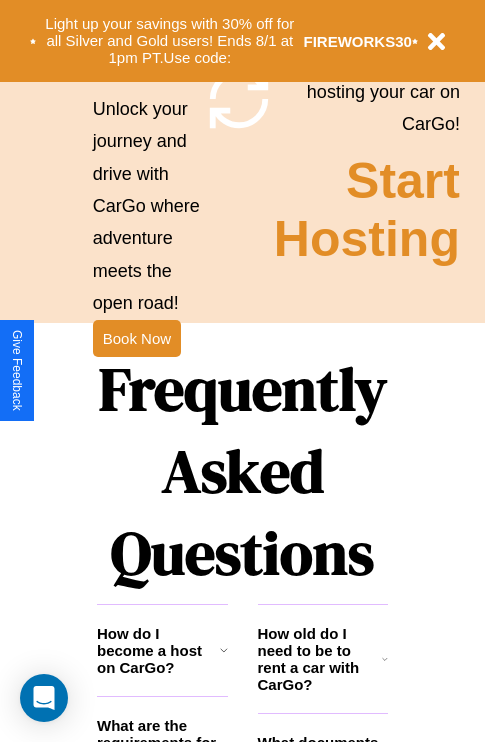 click on "Frequently Asked Questions" at bounding box center (242, 471) 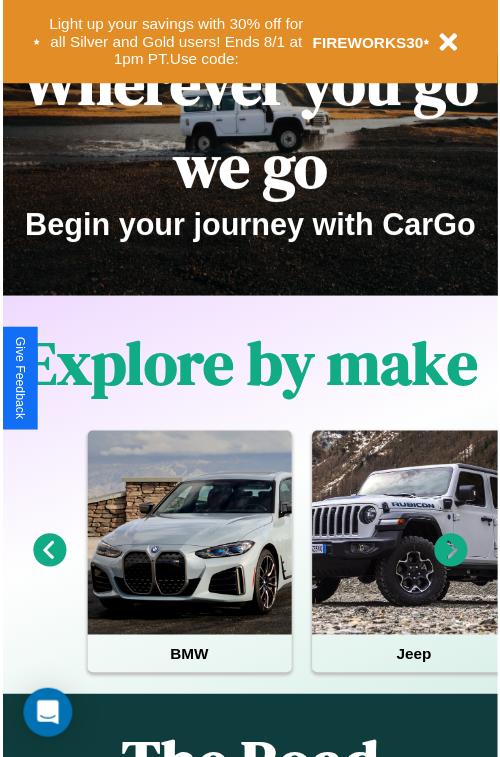 scroll, scrollTop: 0, scrollLeft: 0, axis: both 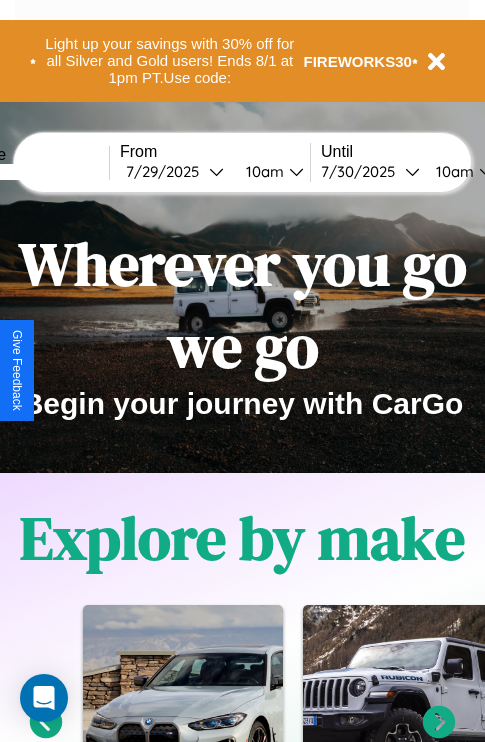 click at bounding box center [34, 172] 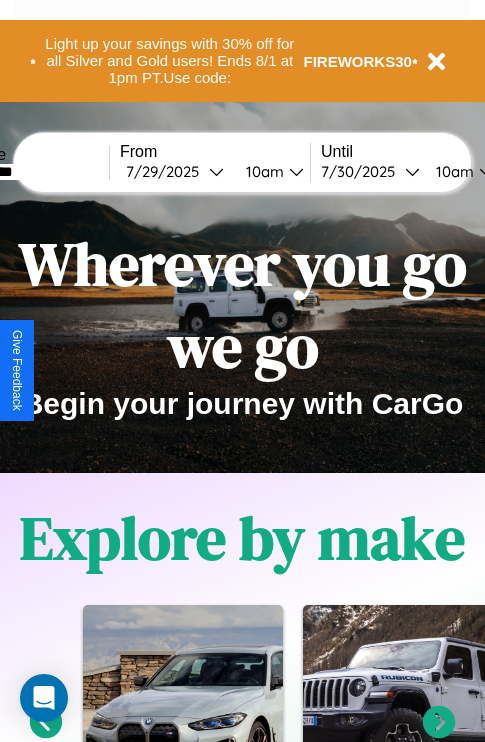 type on "*********" 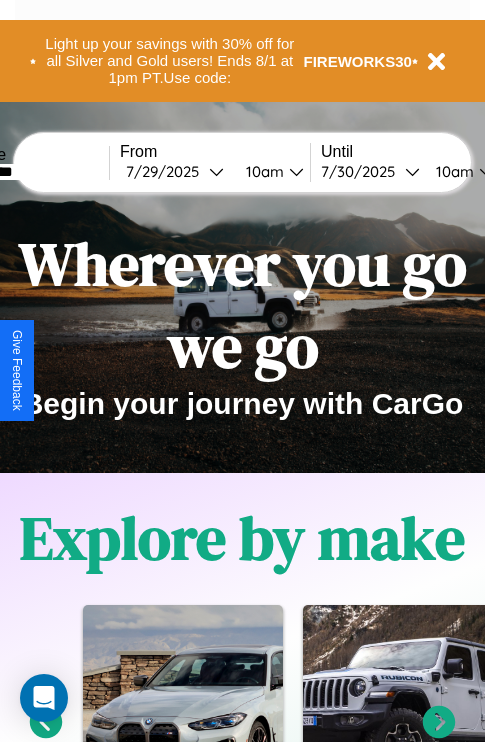 click on "7 / 29 / 2025" at bounding box center [167, 171] 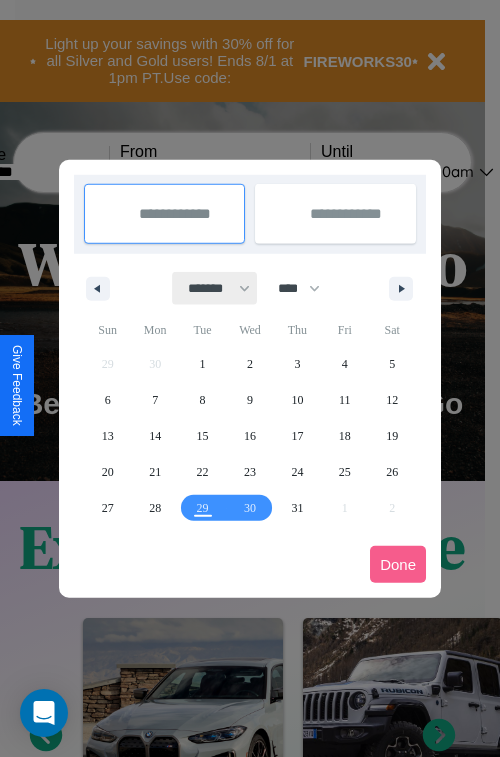 click on "******* ******** ***** ***** *** **** **** ****** ********* ******* ******** ********" at bounding box center (215, 288) 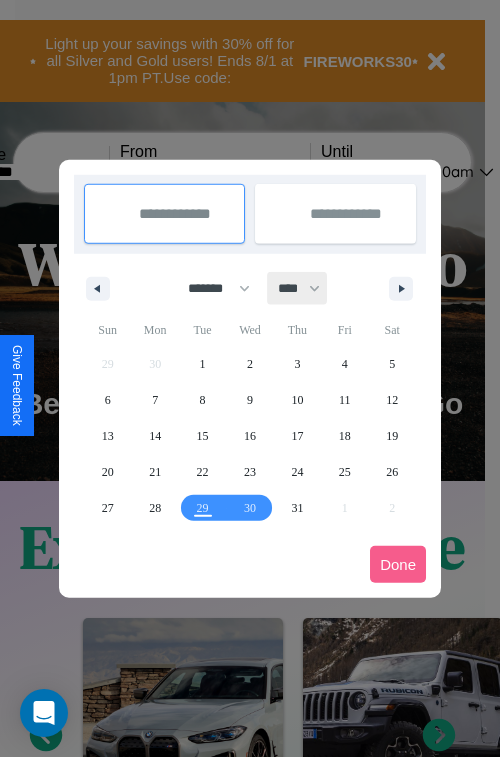 click on "**** **** **** **** **** **** **** **** **** **** **** **** **** **** **** **** **** **** **** **** **** **** **** **** **** **** **** **** **** **** **** **** **** **** **** **** **** **** **** **** **** **** **** **** **** **** **** **** **** **** **** **** **** **** **** **** **** **** **** **** **** **** **** **** **** **** **** **** **** **** **** **** **** **** **** **** **** **** **** **** **** **** **** **** **** **** **** **** **** **** **** **** **** **** **** **** **** **** **** **** **** **** **** **** **** **** **** **** **** **** **** **** **** **** **** **** **** **** **** **** ****" at bounding box center (298, 288) 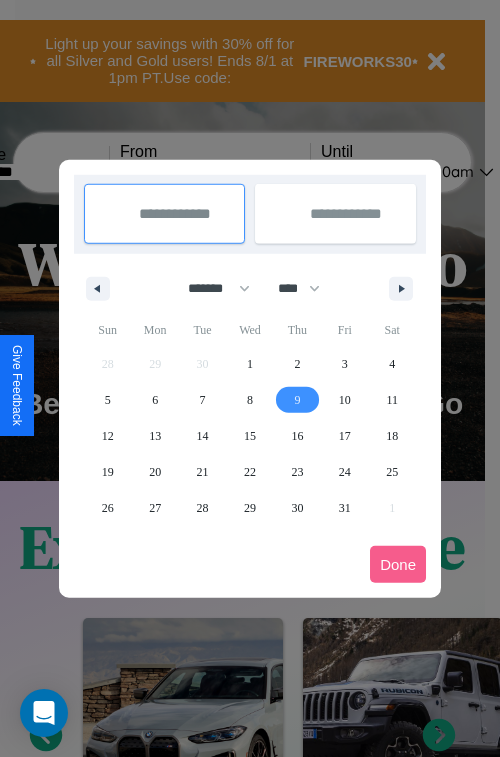 click on "9" at bounding box center (297, 400) 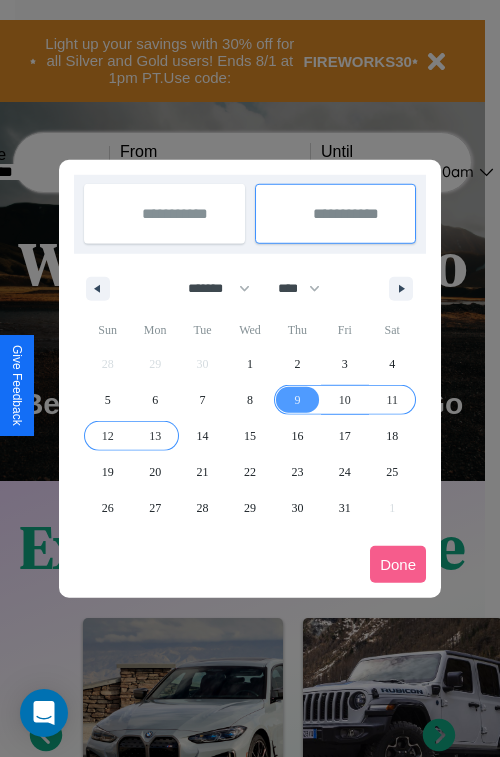 click on "13" at bounding box center (155, 436) 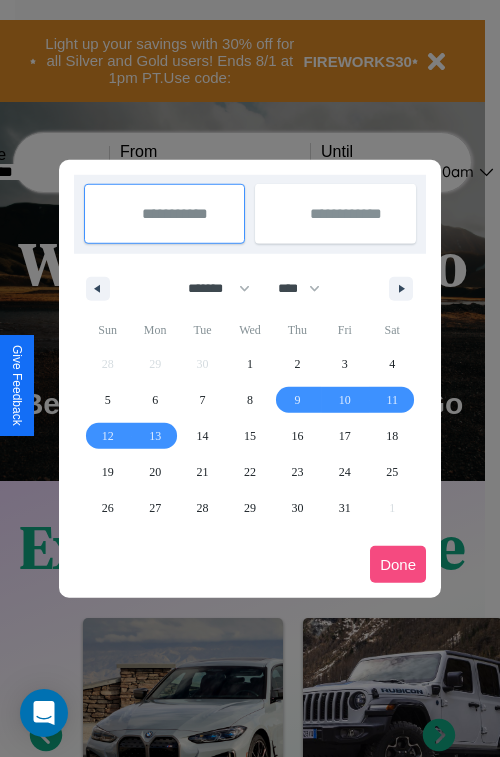 click on "Done" at bounding box center [398, 564] 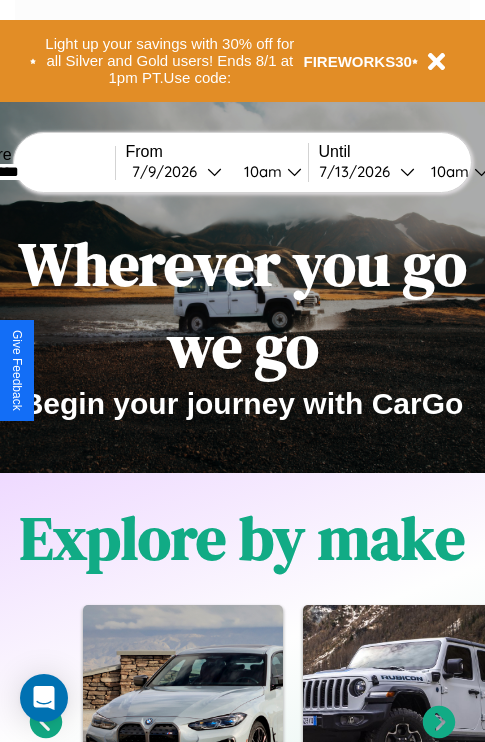 click on "10am" at bounding box center [260, 171] 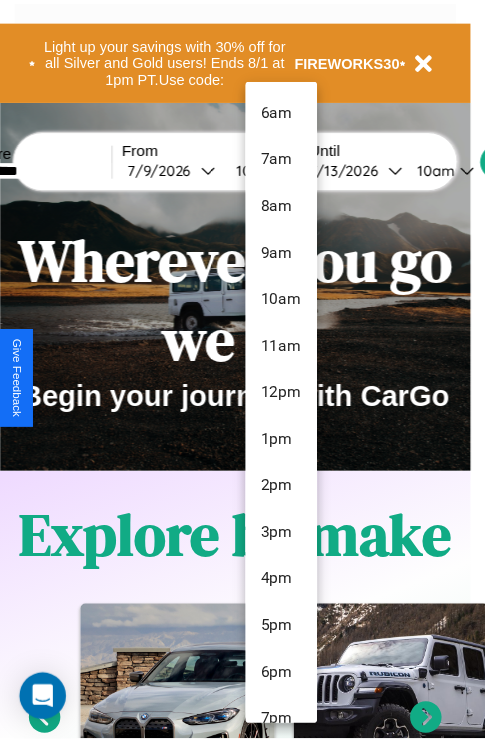 scroll, scrollTop: 211, scrollLeft: 0, axis: vertical 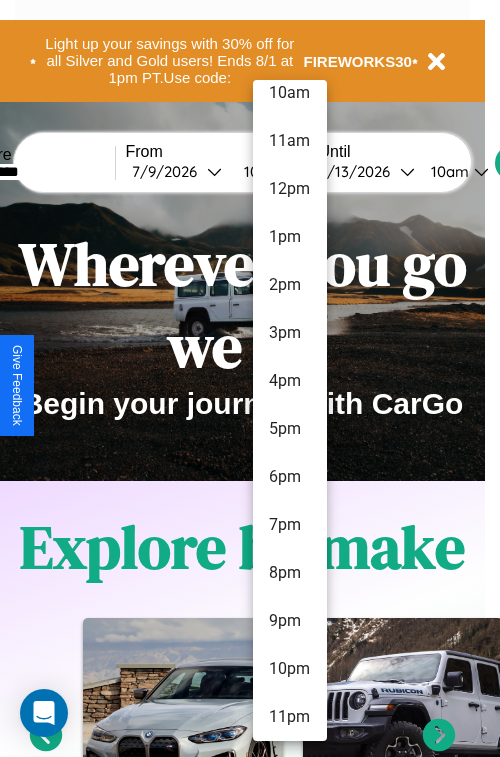 click on "11pm" at bounding box center [290, 717] 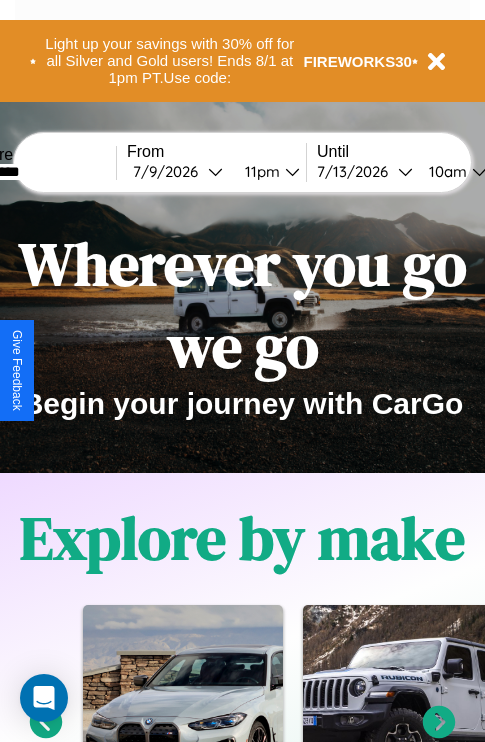 scroll, scrollTop: 0, scrollLeft: 69, axis: horizontal 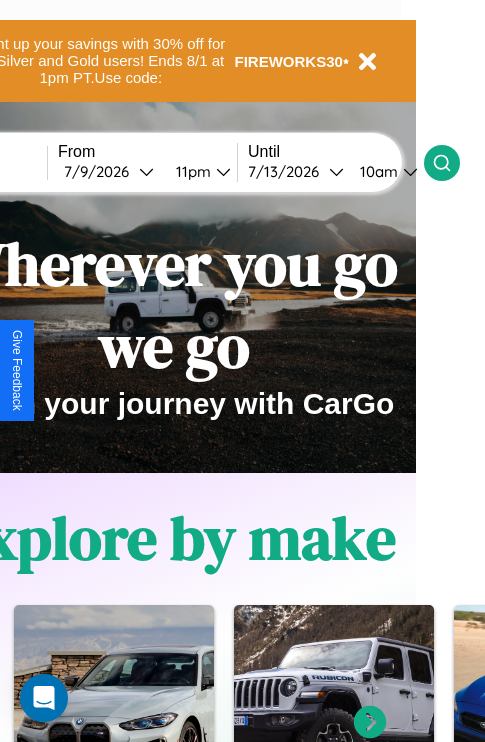 click 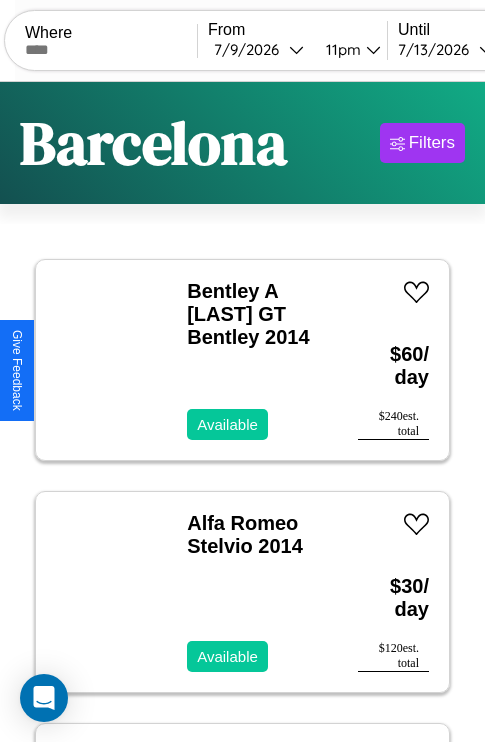 scroll, scrollTop: 95, scrollLeft: 0, axis: vertical 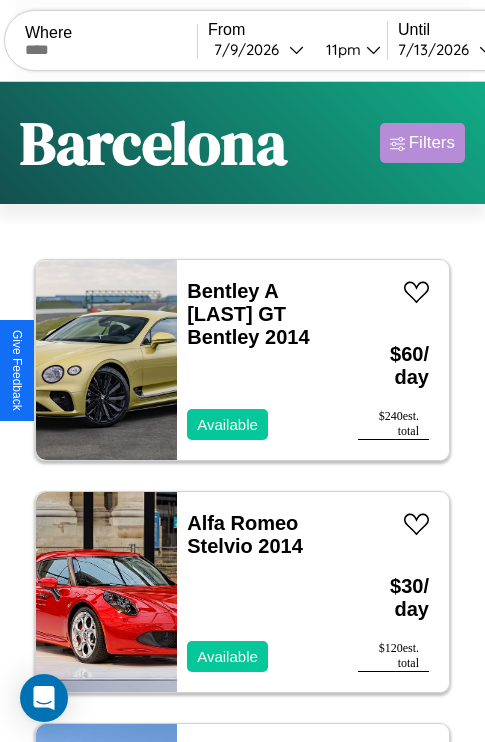 click on "Filters" at bounding box center [432, 143] 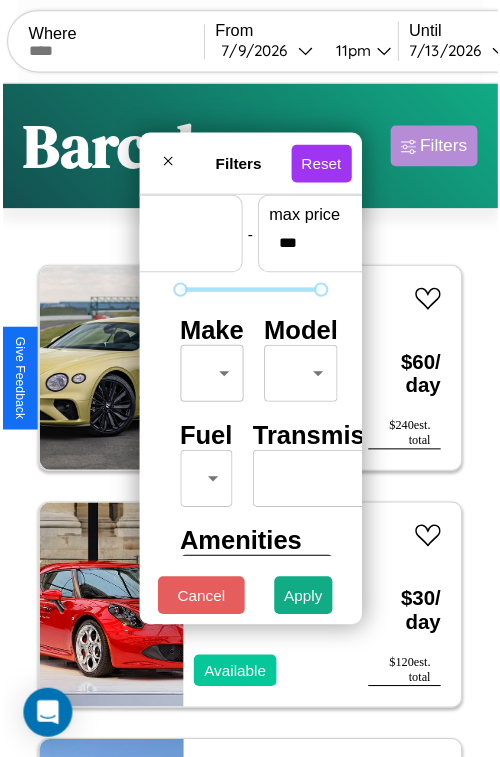 scroll, scrollTop: 59, scrollLeft: 0, axis: vertical 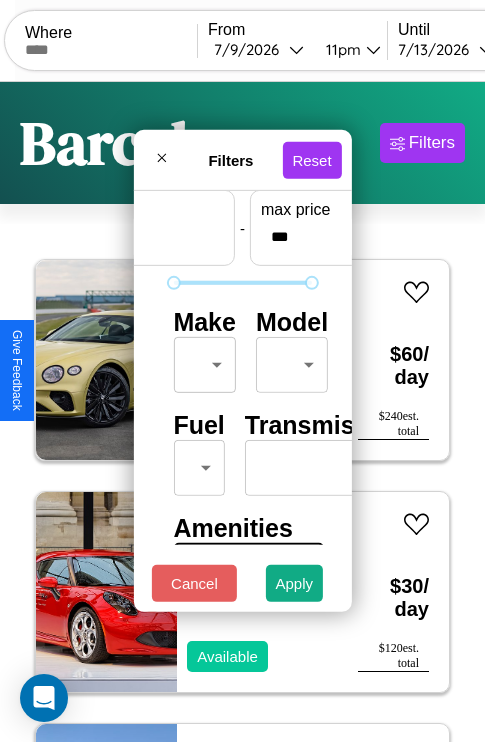 click on "CarGo Where From [DATE] [TIME] Until [DATE] [TIME] Become a Host Login Sign Up [CITY] Filters 36  cars in this area These cars can be picked up in this city. Bentley   A [LAST] GT Bentley   2014 Available $ 60  / day $ 240  est. total Alfa Romeo   Stelvio   2014 Available $ 30  / day $ 120  est. total Volkswagen   Jetta GLI   2023 Available $ 180  / day $ 720  est. total Audi   A4 allroad   2019 Available $ 80  / day $ 320  est. total Lincoln   Zephyr   2019 Available $ 150  / day $ 600  est. total Subaru   Standard   2021 Available $ 130  / day $ 520  est. total Kia   K4   2021 Available $ 180  / day $ 720  est. total Acura   Vigor   2014 Available $ 200  / day $ 800  est. total Volkswagen   CABRIOLET   2023 Available $ 190  / day $ 760  est. total Fiat   Freemont   2016 Available $ 40  / day $ 160  est. total Ford   Swinford Mfg   2020 Available $ 200  / day $ 800  est. total Volkswagen   Cabrio   2021 Available $ 120  / day $ 480  est. total Audi   SQ5   2021 Available $ 60  / day $ 240 Audi" at bounding box center [242, 412] 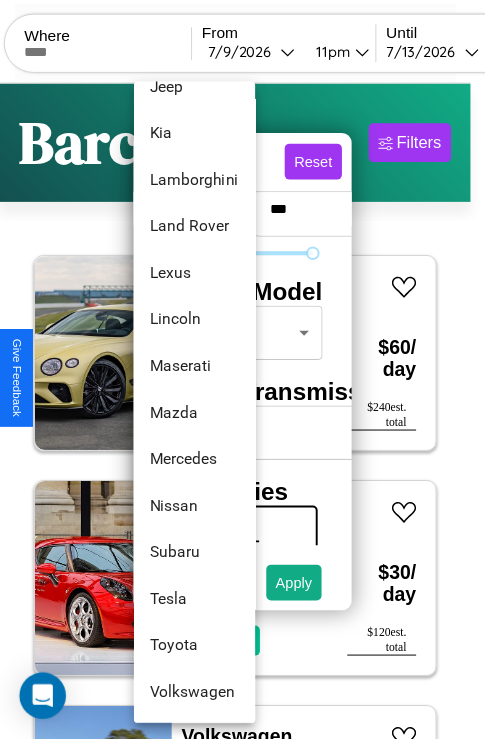 scroll, scrollTop: 1083, scrollLeft: 0, axis: vertical 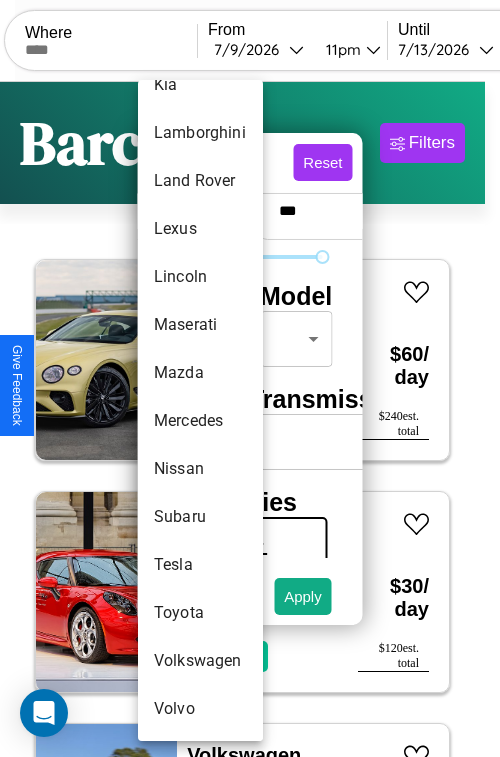 click on "Mercedes" at bounding box center (200, 421) 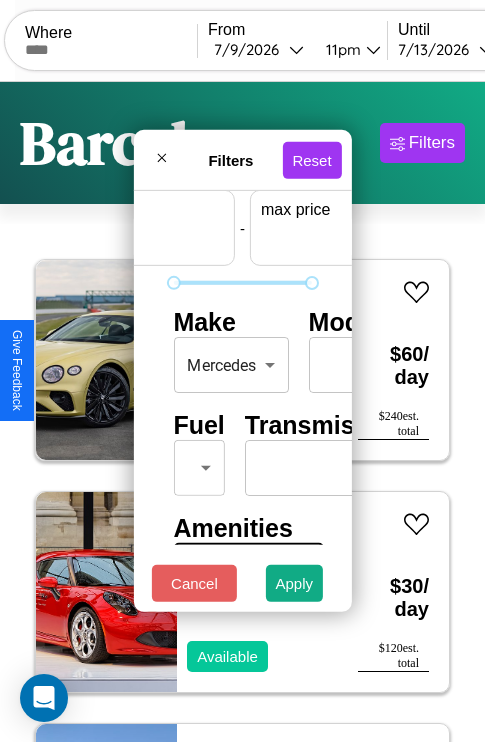 scroll, scrollTop: 59, scrollLeft: 124, axis: both 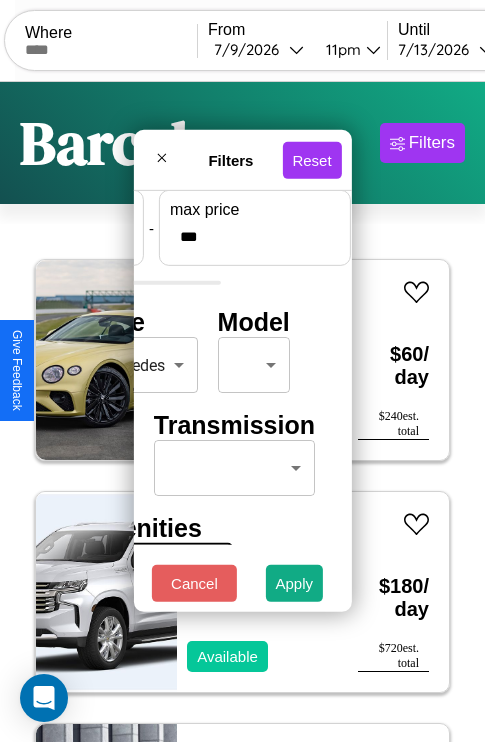 type on "***" 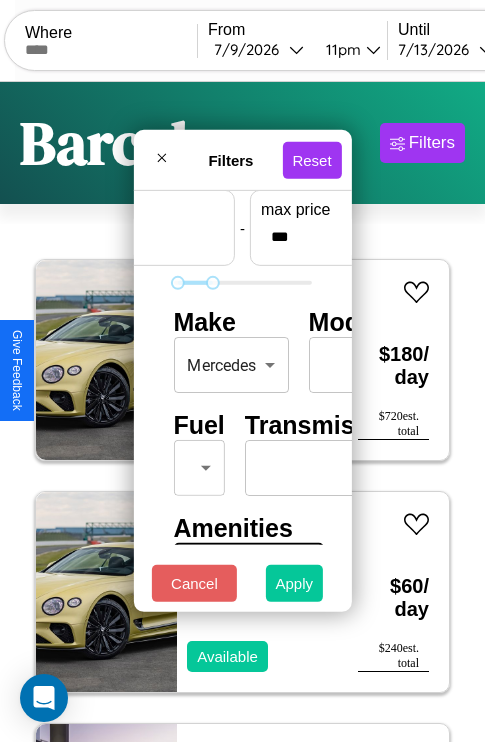 type on "**" 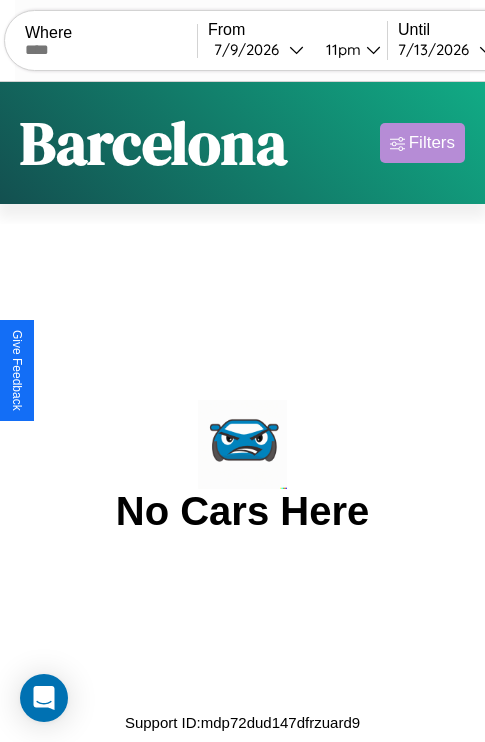 click on "Filters" at bounding box center (432, 143) 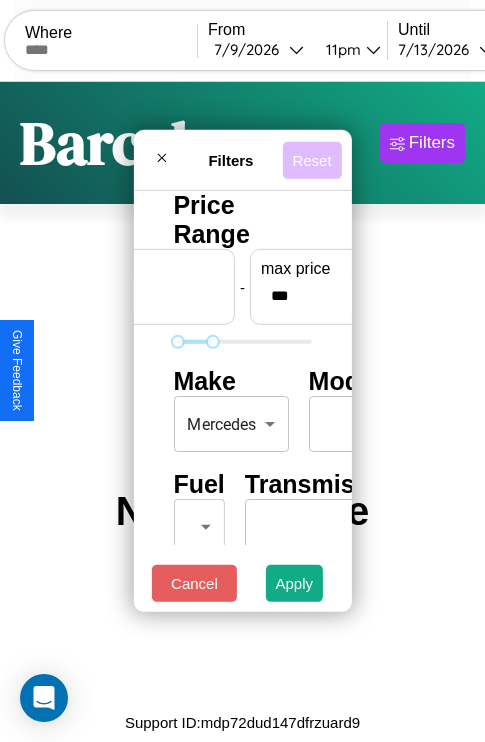 click on "Reset" at bounding box center (311, 159) 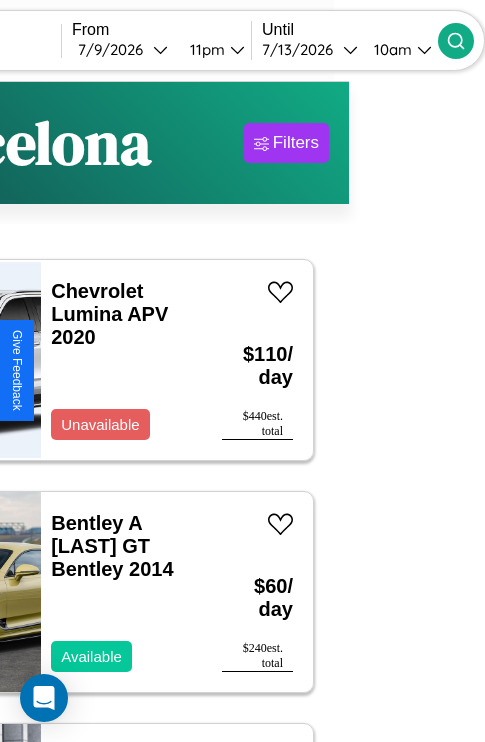 type on "*********" 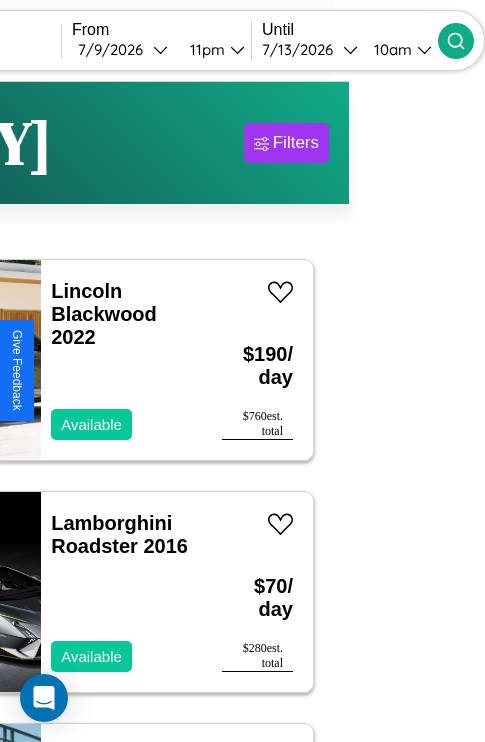 scroll, scrollTop: 23, scrollLeft: 138, axis: both 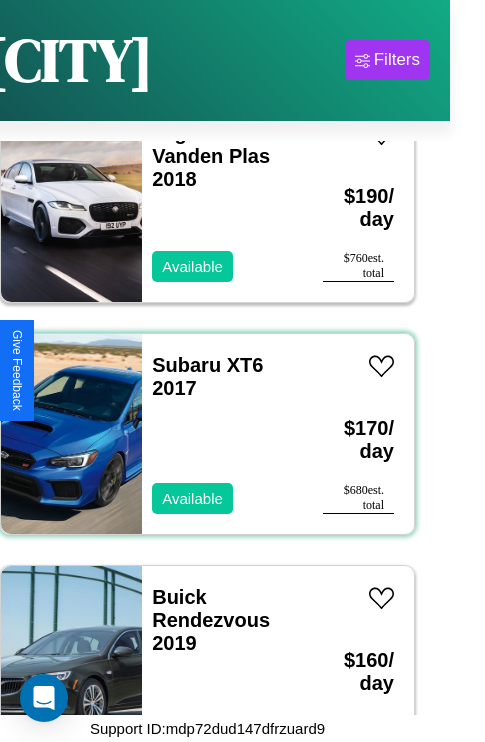 click on "Subaru   XT6   2017 Available" at bounding box center [222, 434] 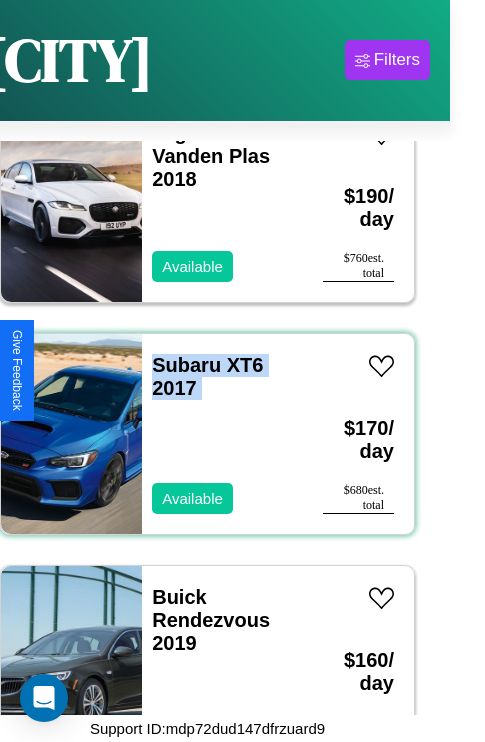 click on "Subaru   XT6   2017 Available" at bounding box center [222, 434] 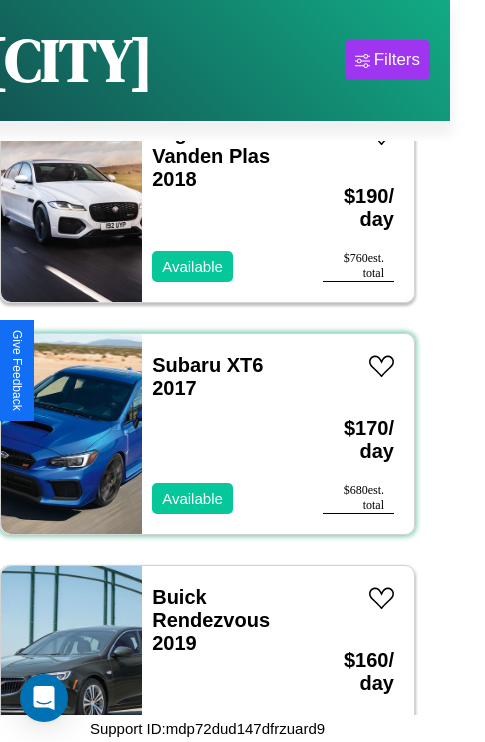 click on "Subaru   XT6   2017 Available" at bounding box center (222, 434) 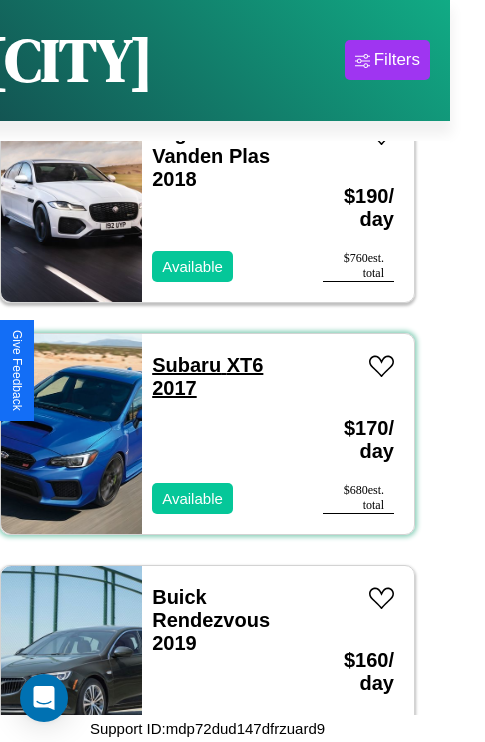 click on "Subaru   XT6   2017" at bounding box center (207, 376) 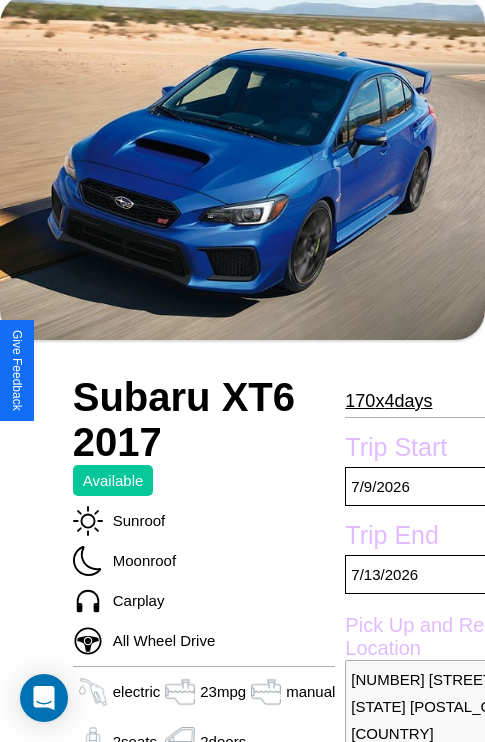 scroll, scrollTop: 117, scrollLeft: 0, axis: vertical 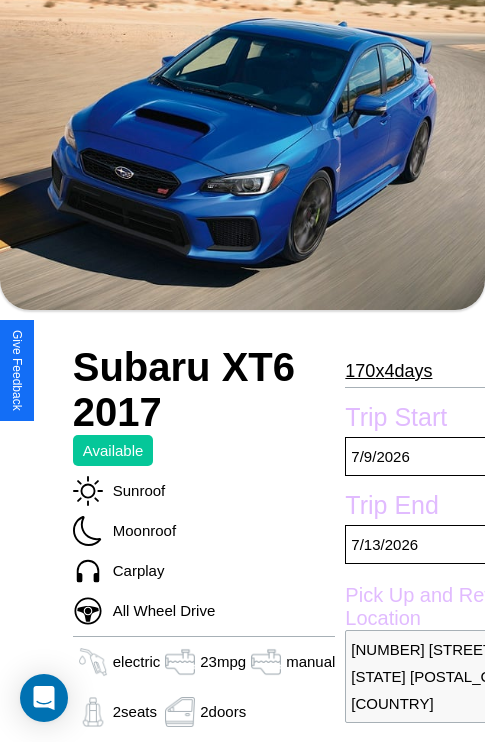 click on "170  x  4  days" at bounding box center (388, 371) 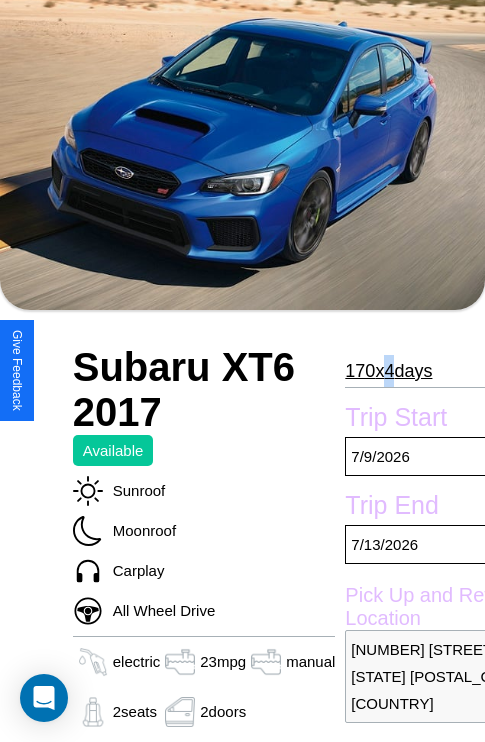 click on "170  x  4  days" at bounding box center [388, 371] 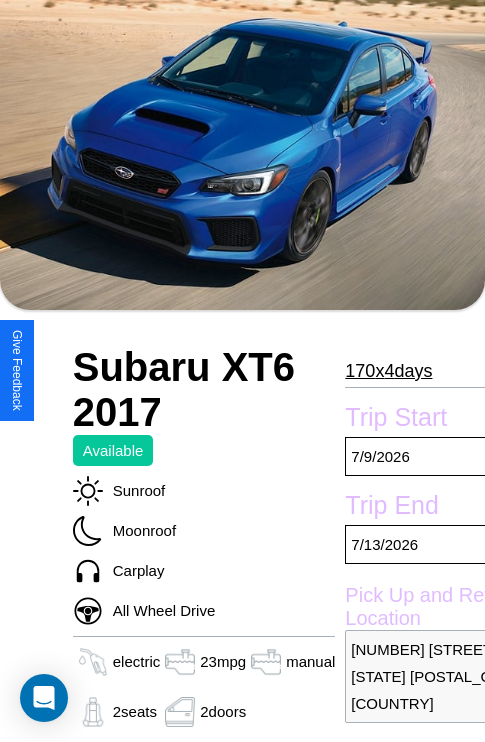 click on "170  x  4  days" at bounding box center (388, 371) 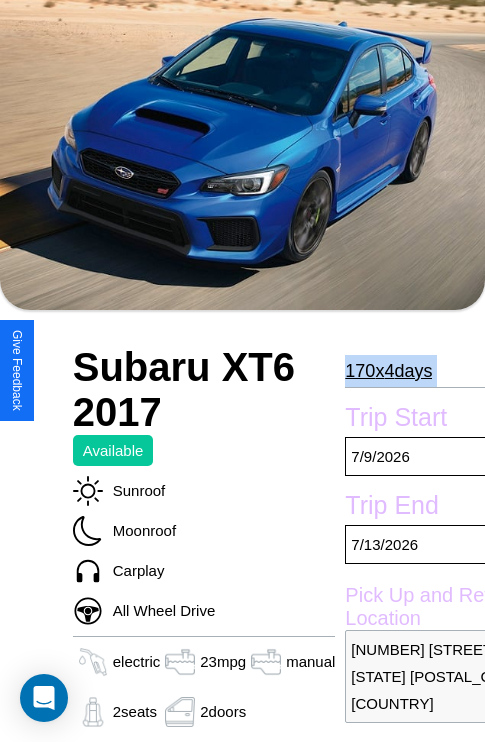 click on "170  x  4  days" at bounding box center [388, 371] 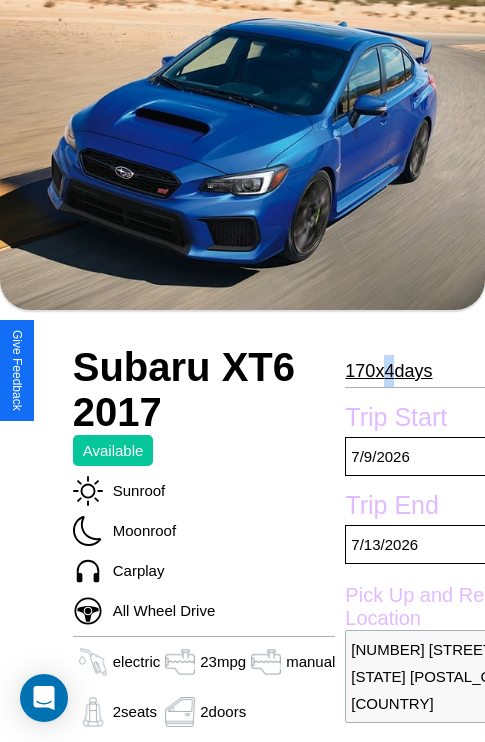 click on "170  x  4  days" at bounding box center (388, 371) 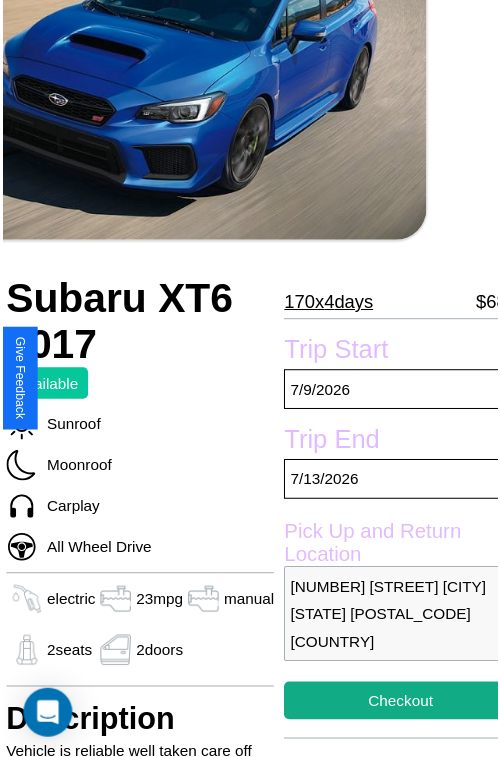 scroll, scrollTop: 203, scrollLeft: 80, axis: both 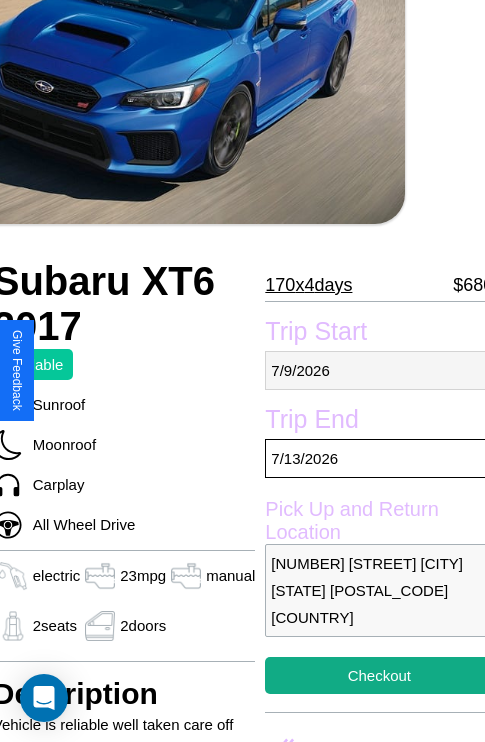 click on "7 / 9 / 2026" at bounding box center (379, 370) 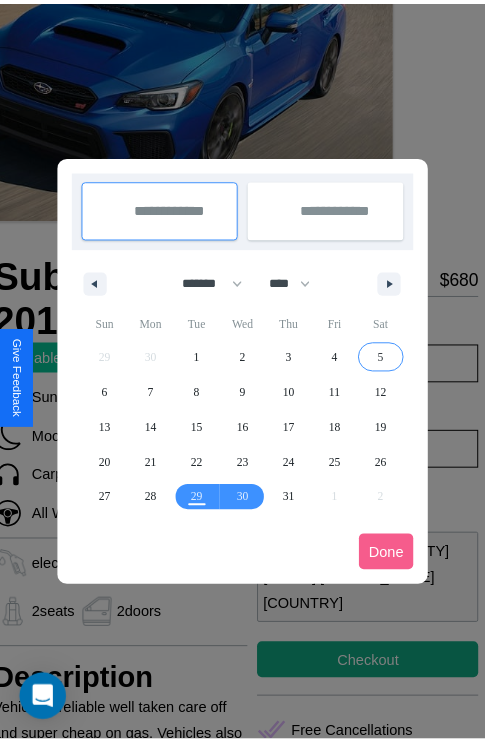 scroll, scrollTop: 0, scrollLeft: 80, axis: horizontal 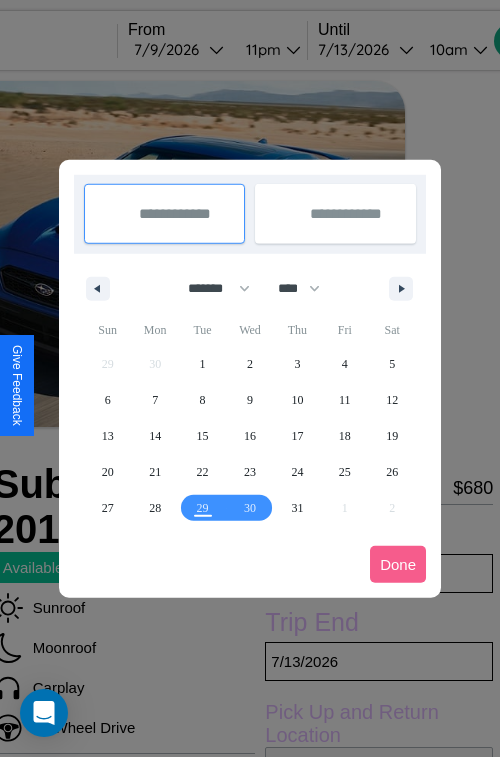 click at bounding box center [250, 378] 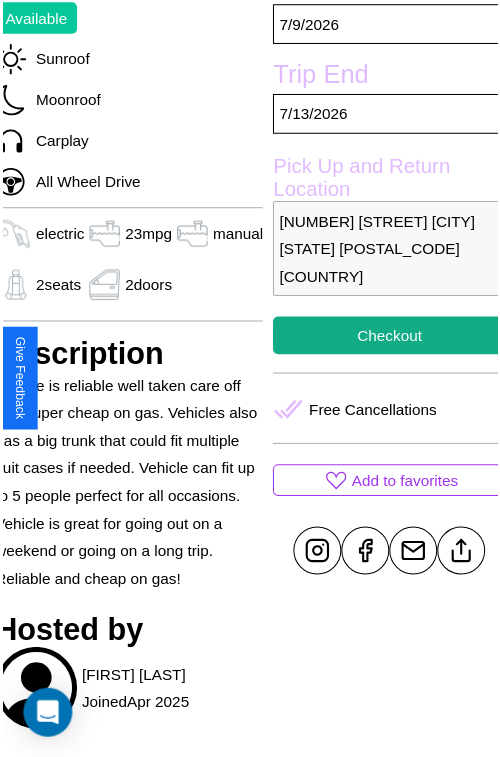 scroll, scrollTop: 623, scrollLeft: 80, axis: both 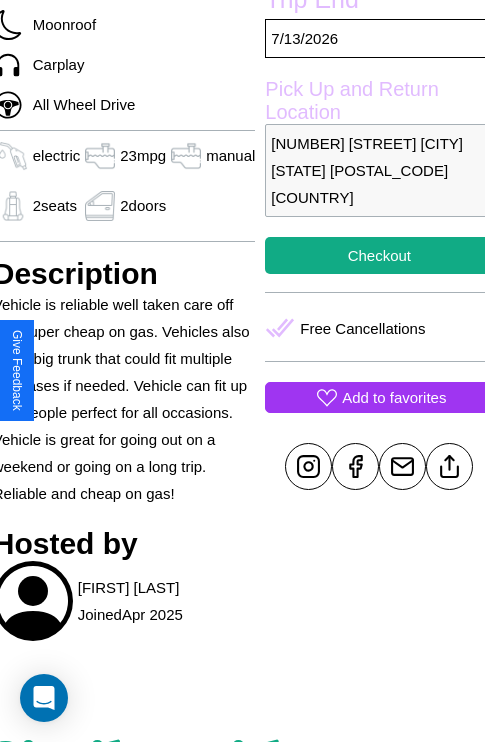 click on "Add to favorites" at bounding box center (394, 397) 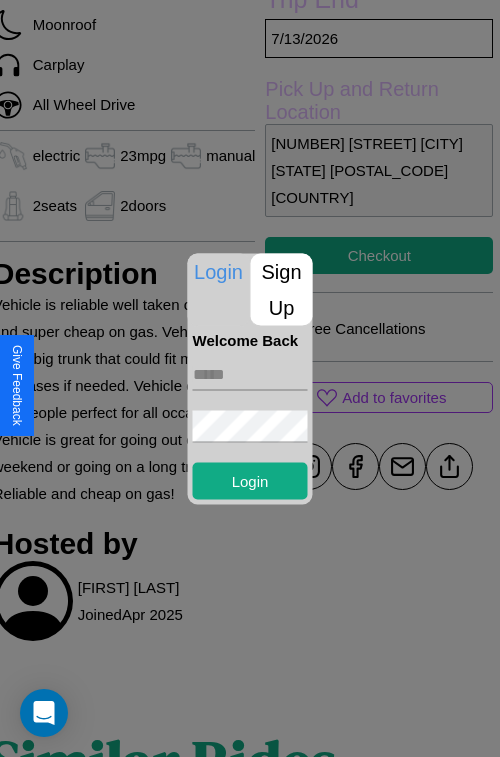 click on "Sign Up" at bounding box center (282, 289) 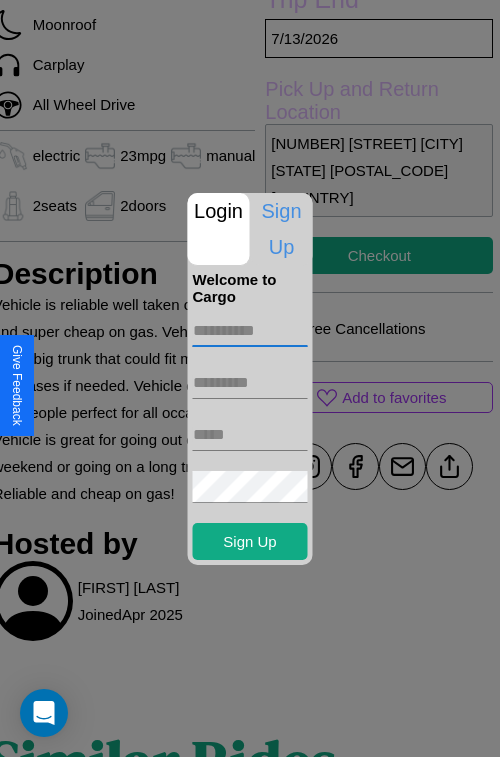 click at bounding box center [250, 331] 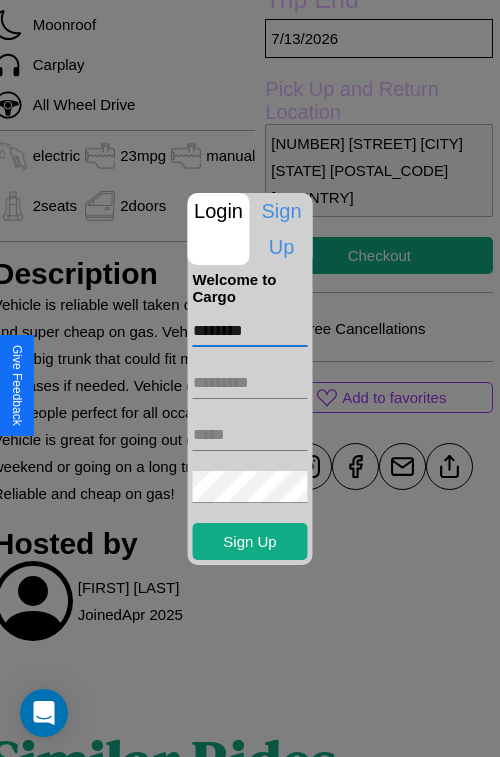 type on "********" 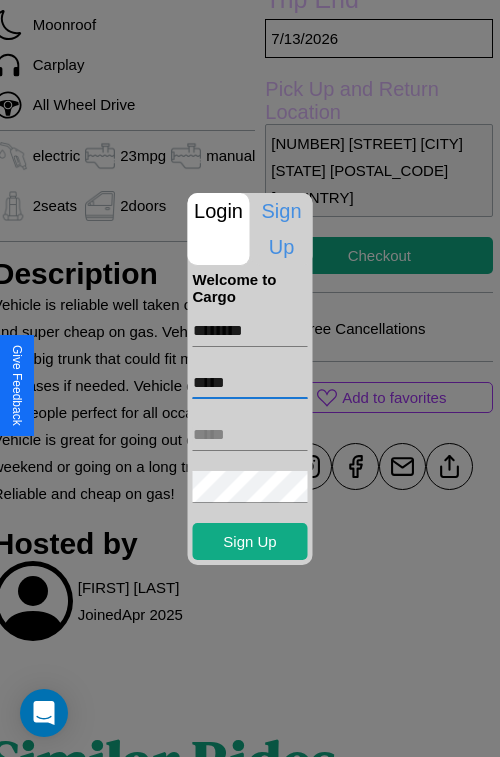 type on "*****" 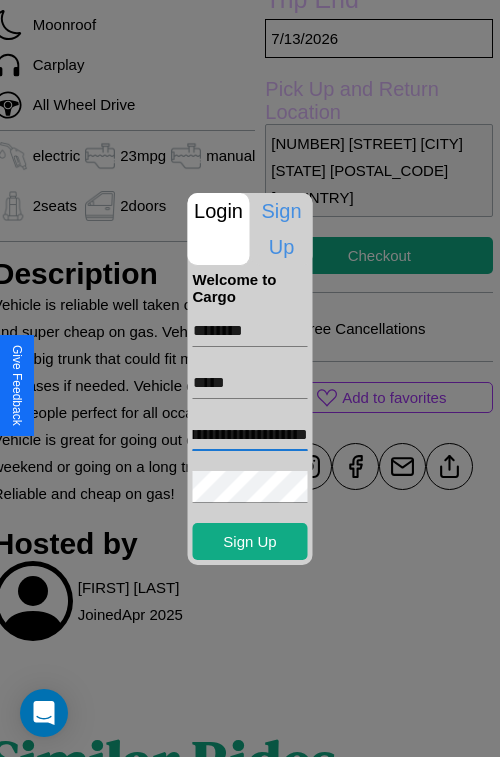 scroll, scrollTop: 0, scrollLeft: 69, axis: horizontal 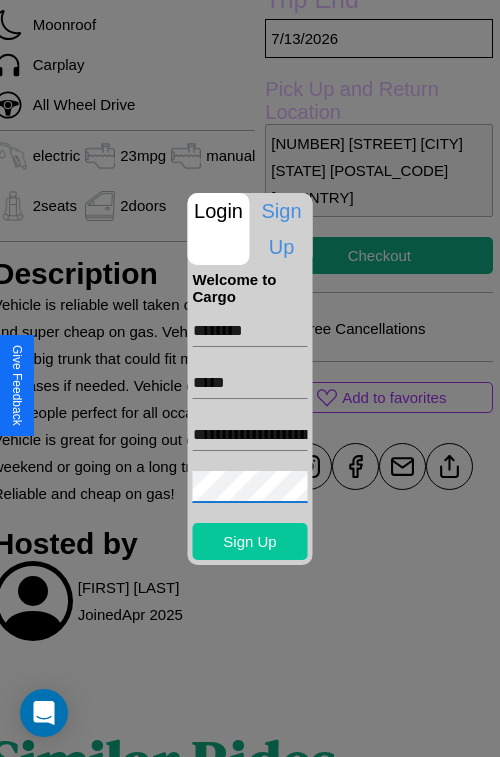 click on "Sign Up" at bounding box center [250, 541] 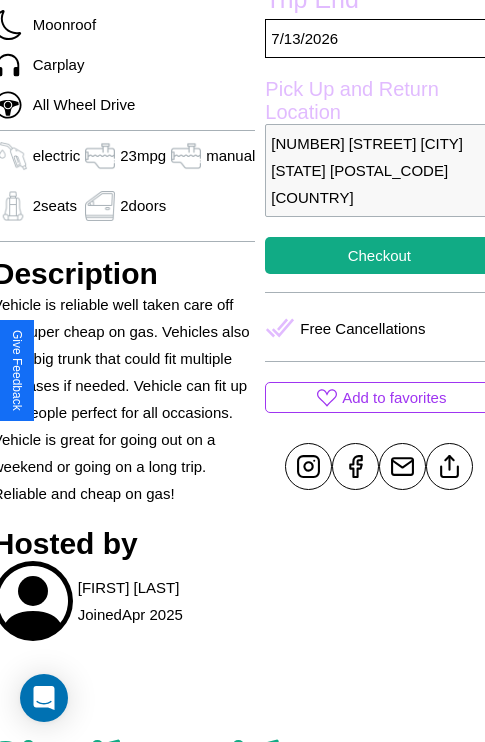 scroll, scrollTop: 623, scrollLeft: 80, axis: both 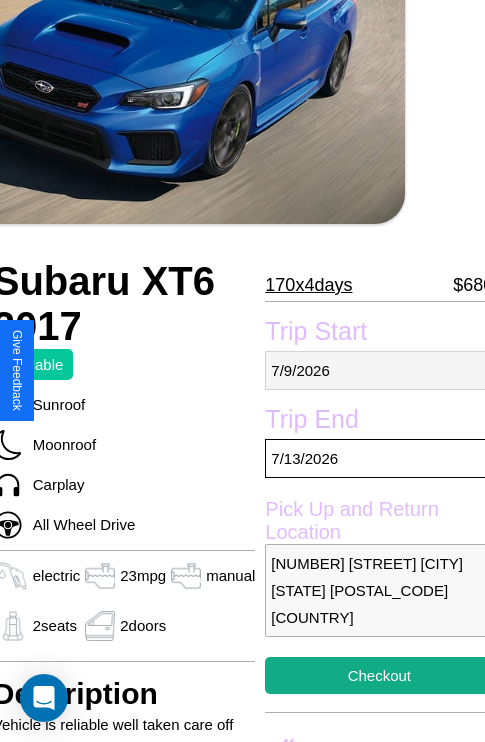 click on "7 / 9 / 2026" at bounding box center [379, 370] 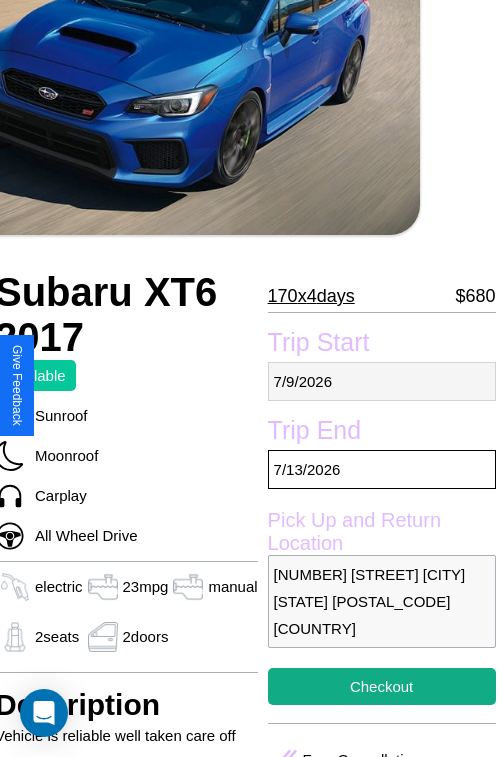 select on "*" 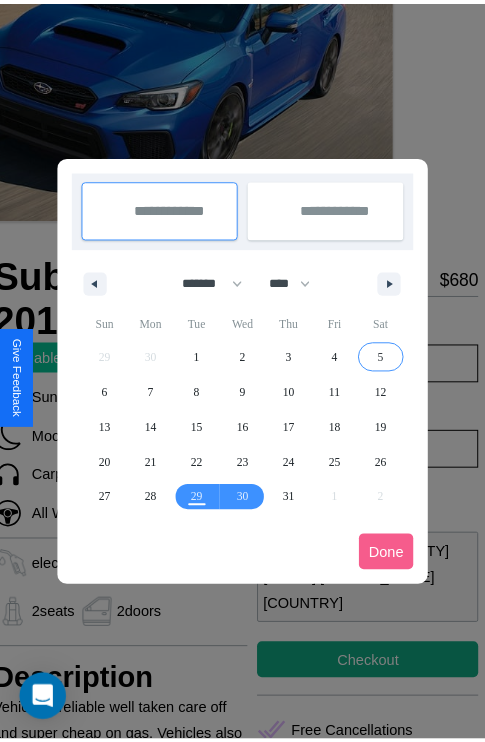 scroll, scrollTop: 0, scrollLeft: 80, axis: horizontal 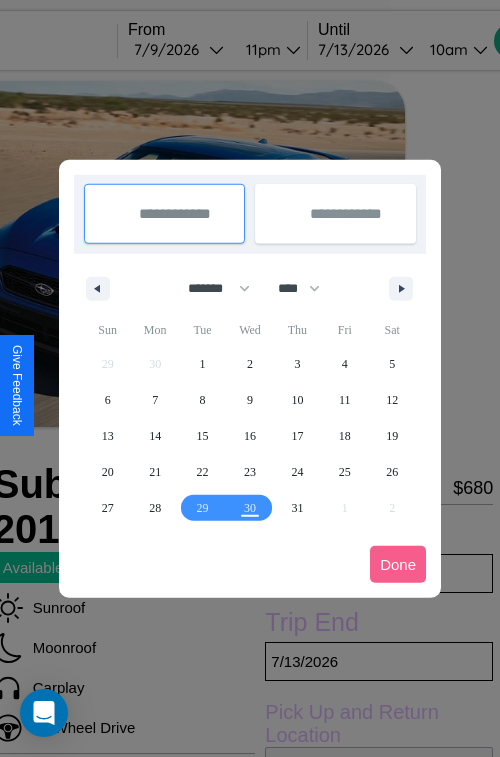 click at bounding box center (250, 378) 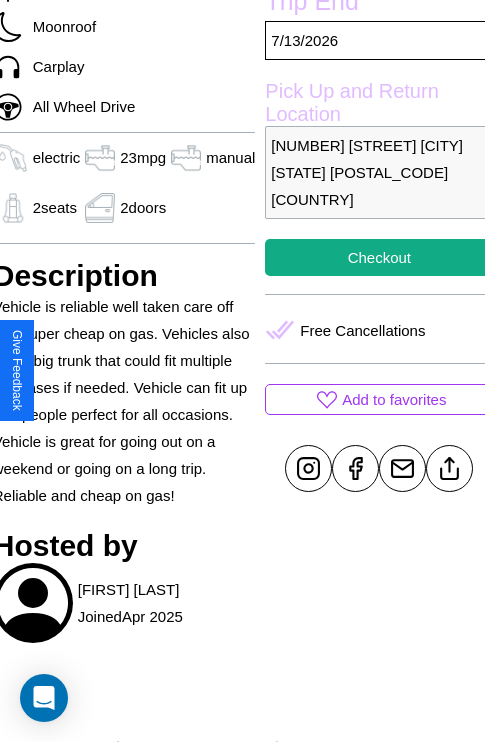 scroll, scrollTop: 692, scrollLeft: 80, axis: both 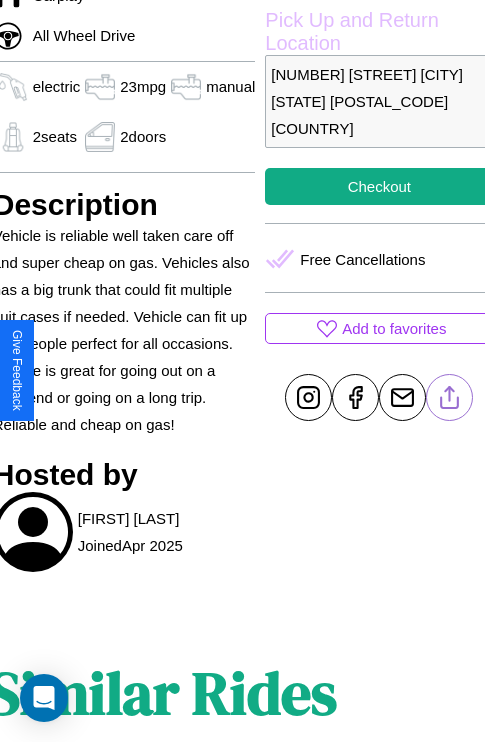 click 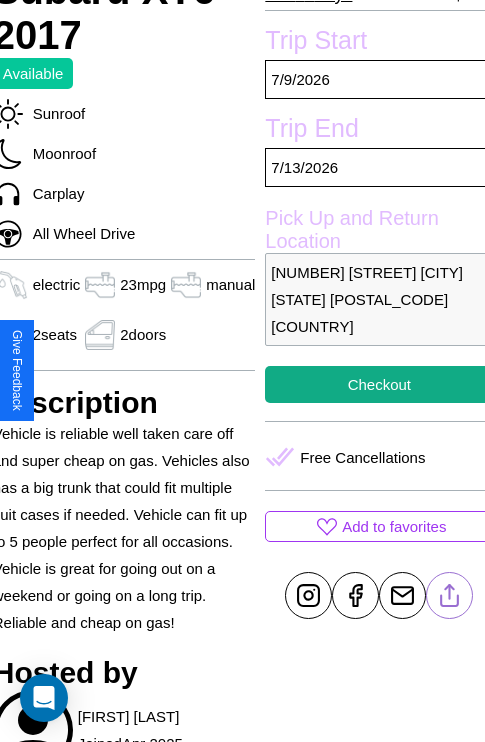 scroll, scrollTop: 481, scrollLeft: 80, axis: both 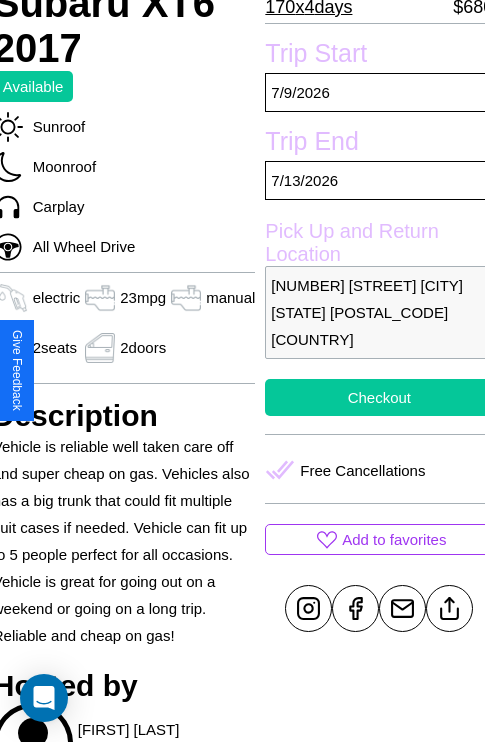 click on "Checkout" at bounding box center [379, 397] 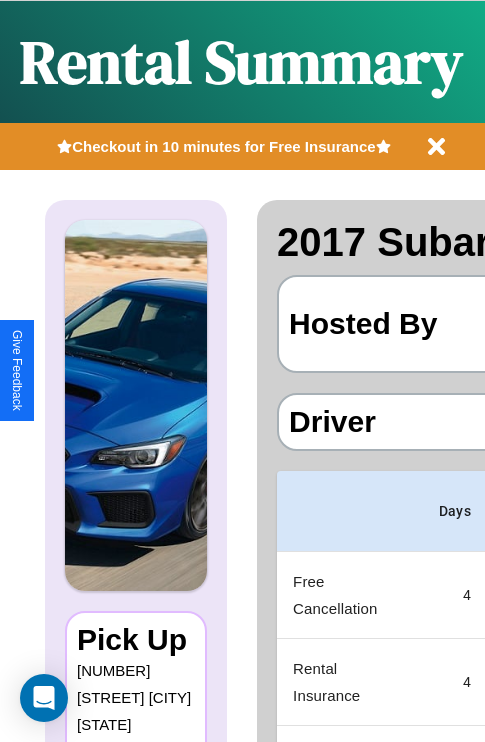 scroll, scrollTop: 0, scrollLeft: 379, axis: horizontal 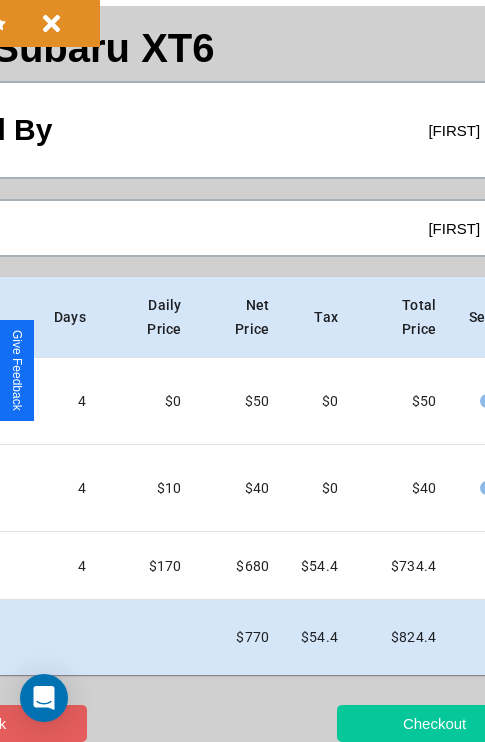 click on "Checkout" at bounding box center (434, 723) 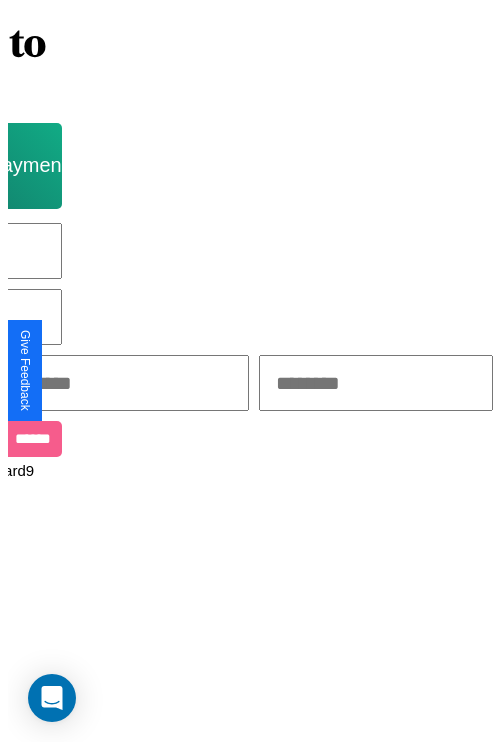 scroll, scrollTop: 0, scrollLeft: 0, axis: both 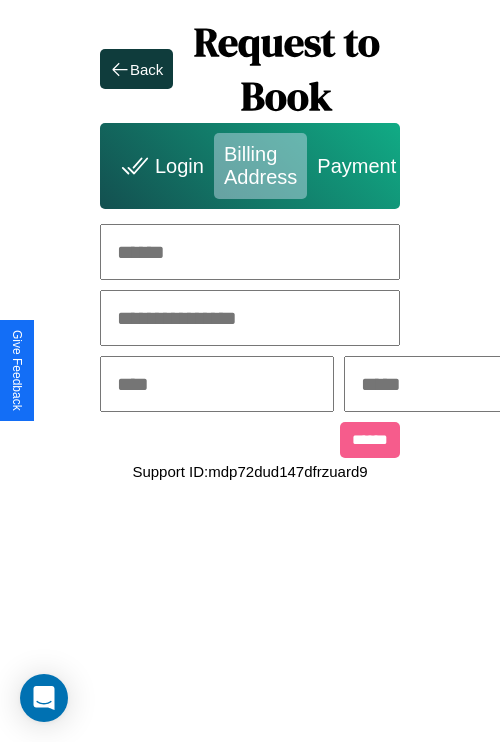 click at bounding box center (250, 252) 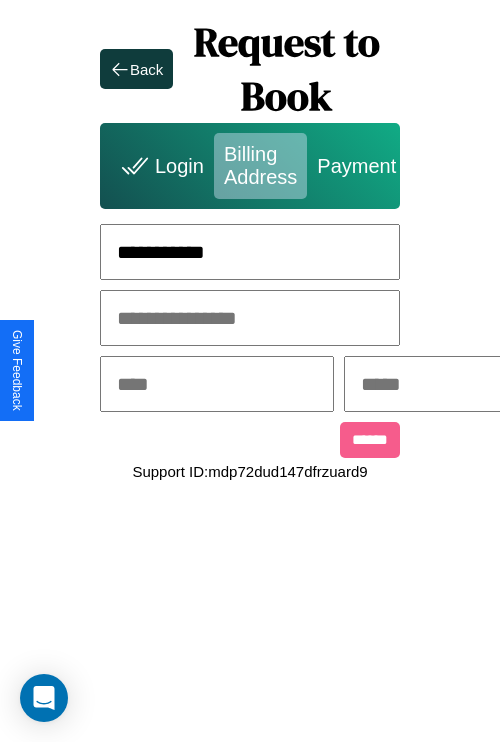 type on "**********" 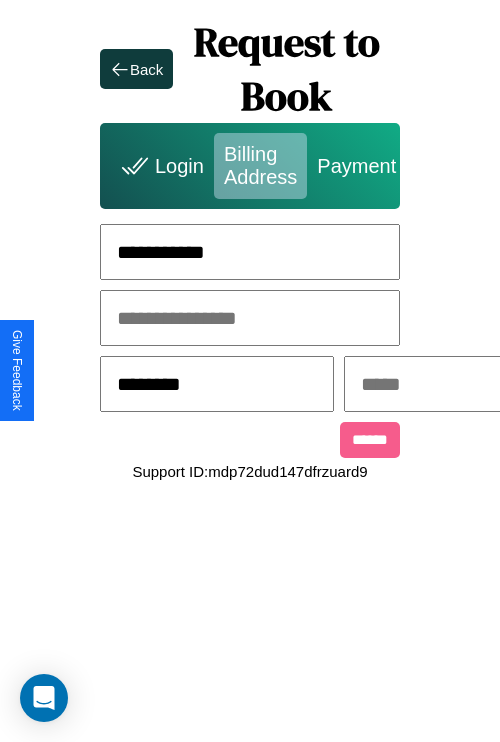 type on "********" 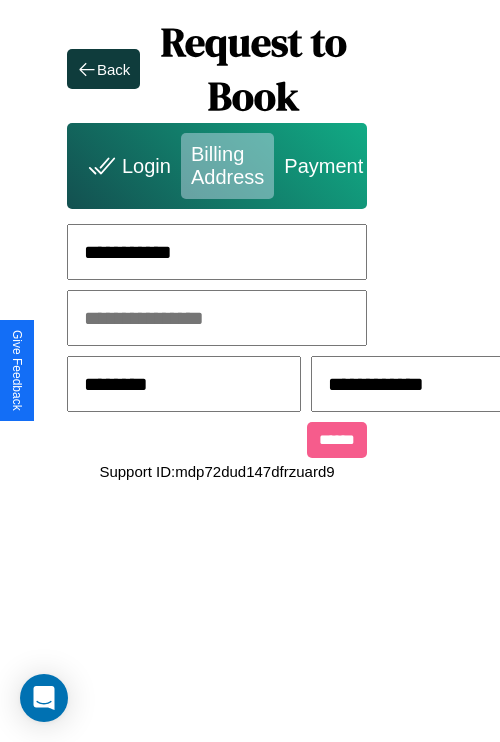 scroll, scrollTop: 0, scrollLeft: 517, axis: horizontal 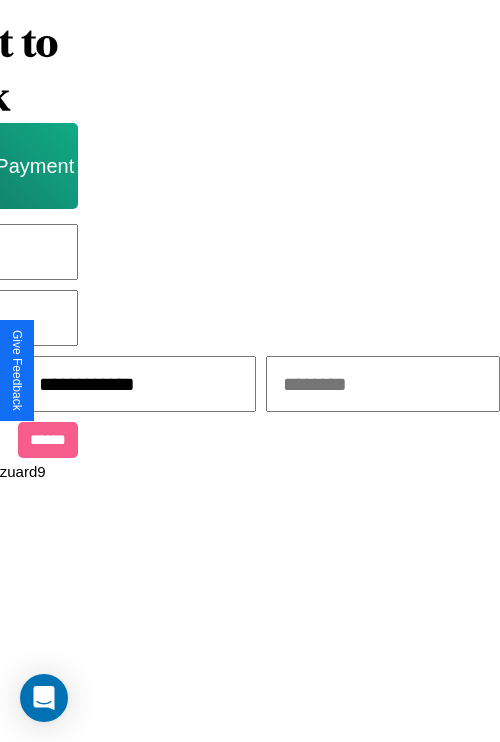 type on "**********" 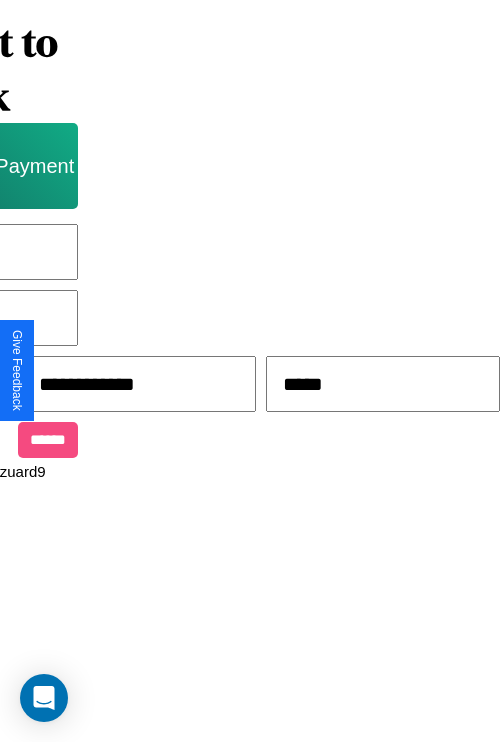 type on "*****" 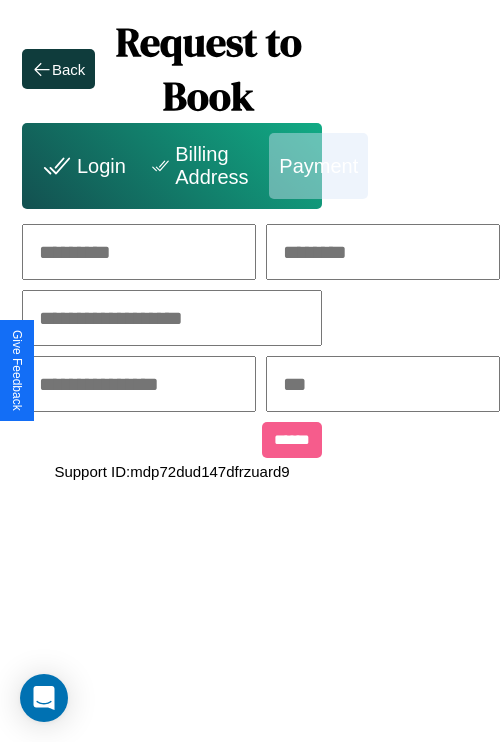 click at bounding box center (139, 252) 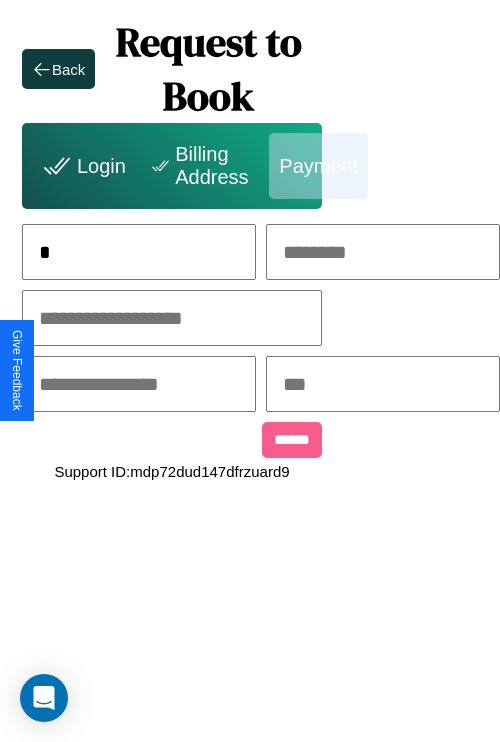 scroll, scrollTop: 0, scrollLeft: 127, axis: horizontal 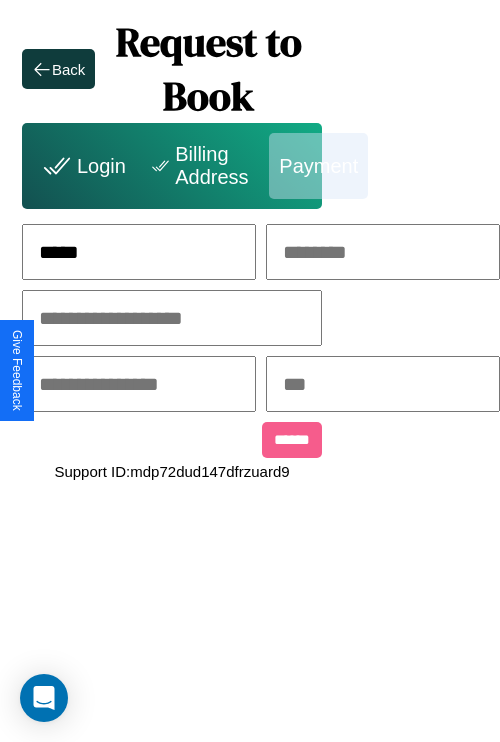 type on "*****" 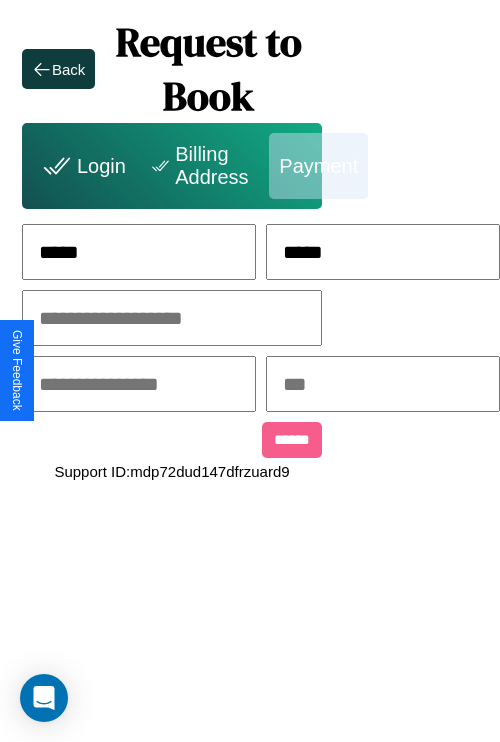 type on "*****" 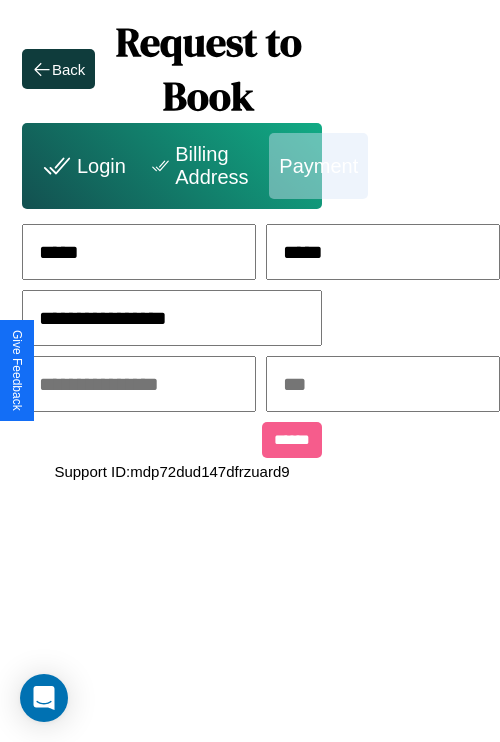 type on "**********" 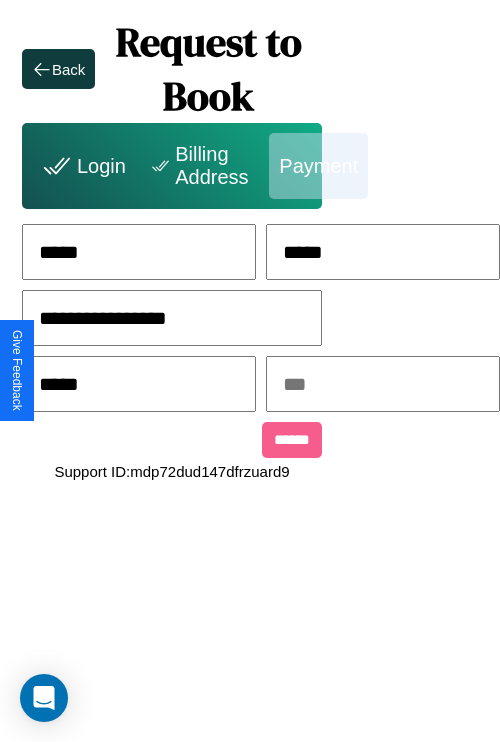 type on "*****" 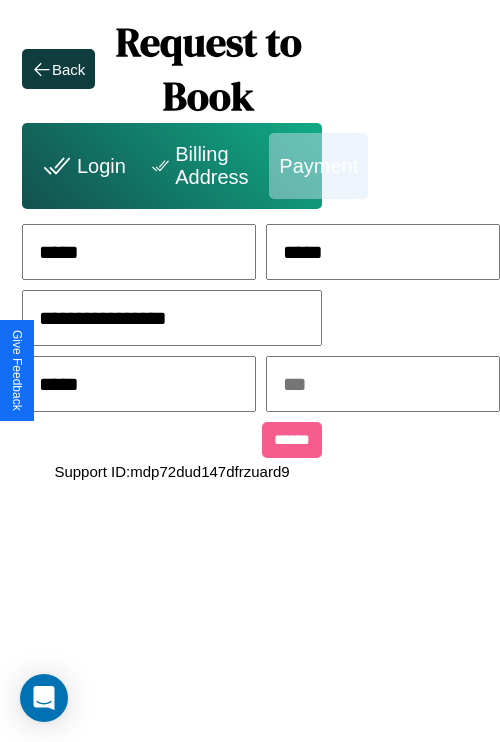 click at bounding box center [383, 384] 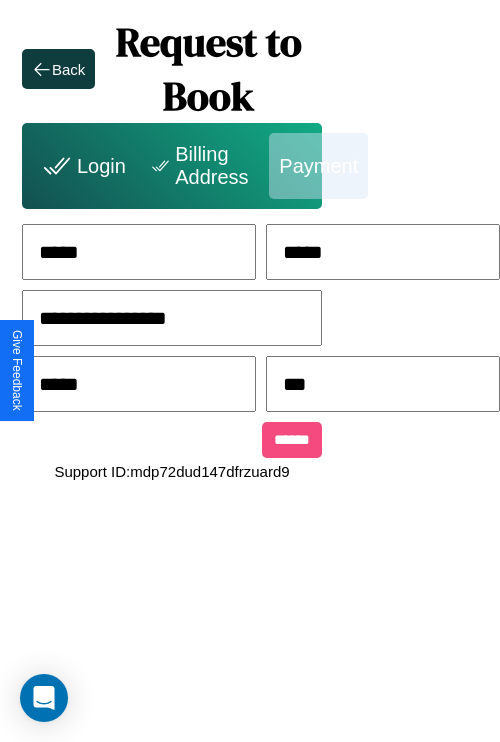 type on "***" 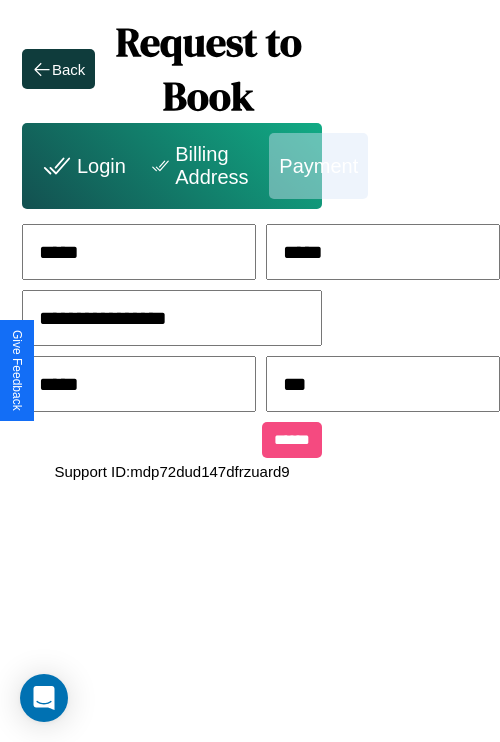 click on "******" at bounding box center [292, 440] 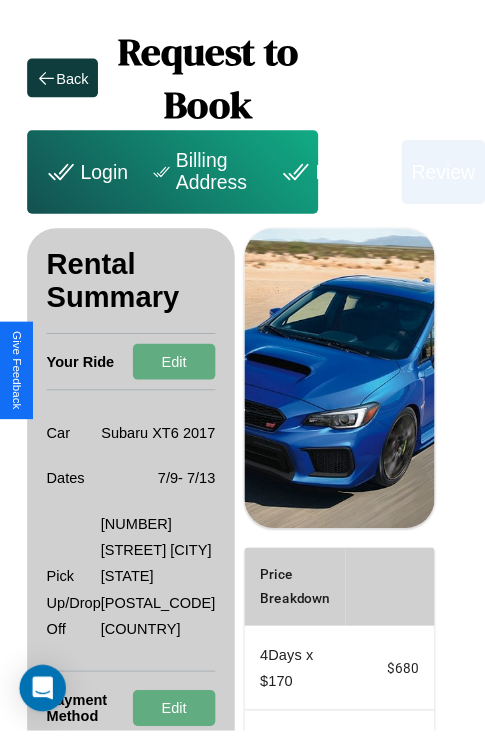 scroll, scrollTop: 0, scrollLeft: 72, axis: horizontal 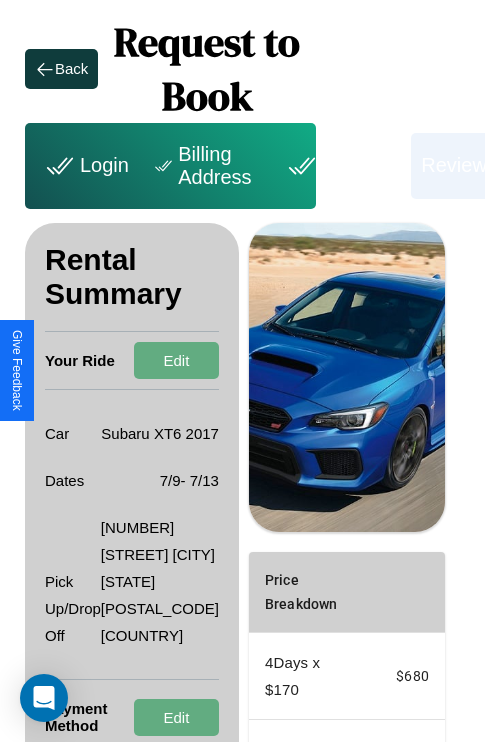 click on "Billing Address" at bounding box center (205, 166) 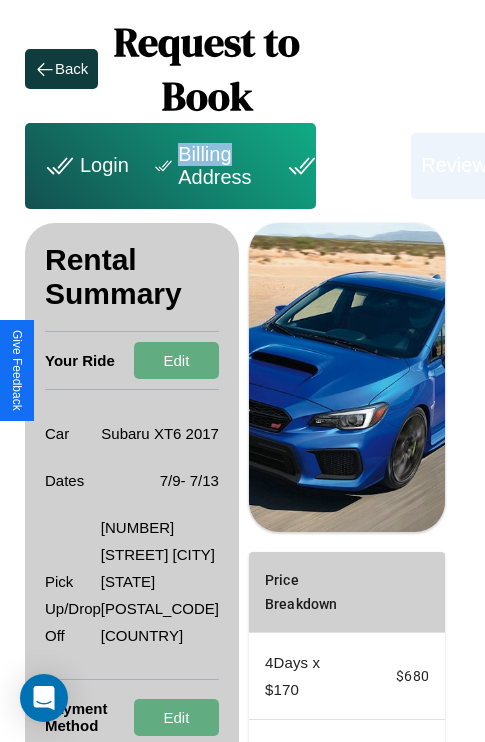 click on "Billing Address" at bounding box center [205, 166] 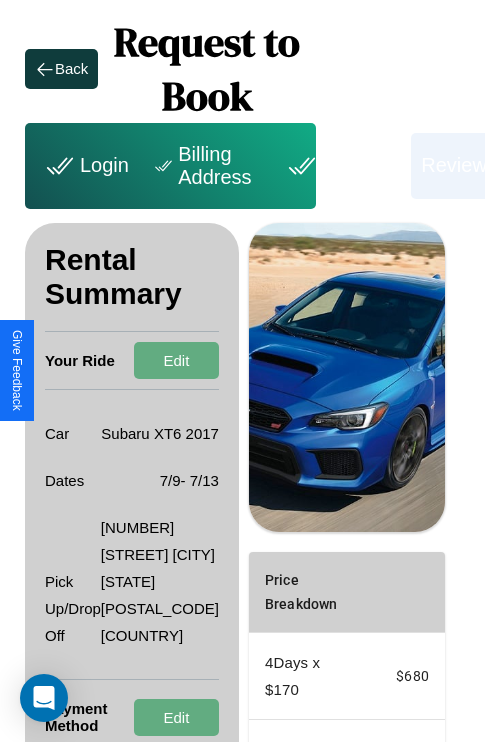 click on "Billing Address" at bounding box center [205, 166] 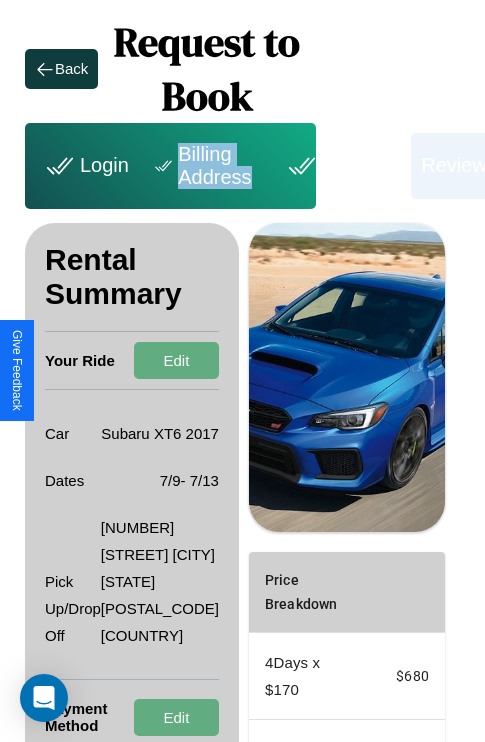 click on "Billing Address" at bounding box center (205, 166) 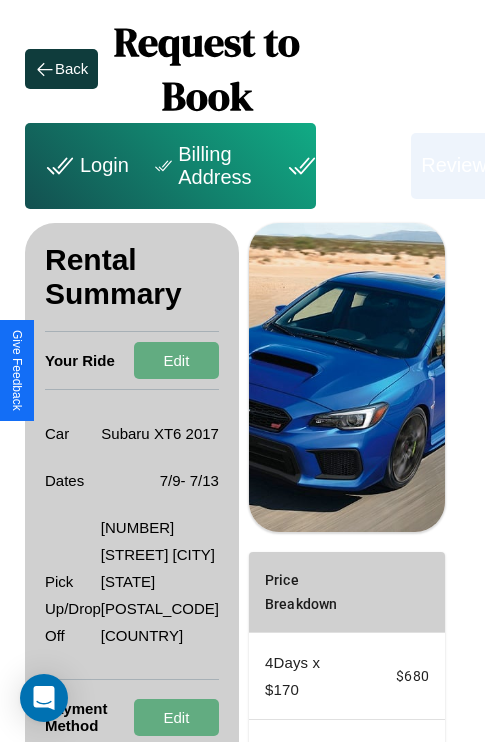 click on "Billing Address" at bounding box center [205, 166] 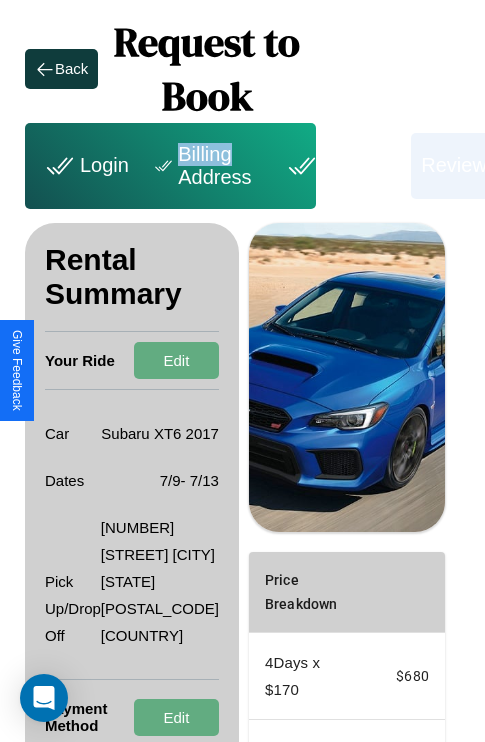 click on "Billing Address" at bounding box center (205, 166) 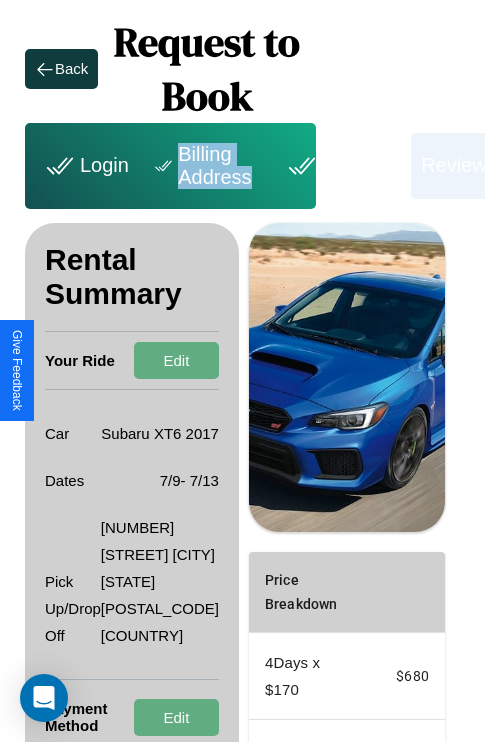 click on "Billing Address" at bounding box center (205, 166) 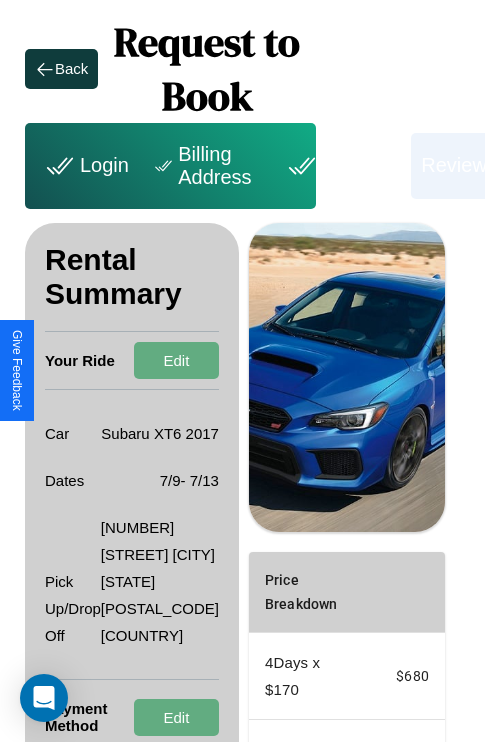 scroll, scrollTop: 355, scrollLeft: 72, axis: both 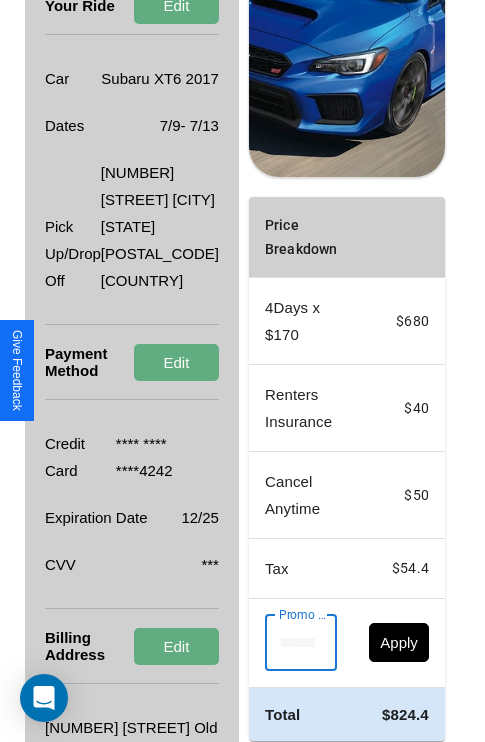 click on "Promo Code" at bounding box center [290, 643] 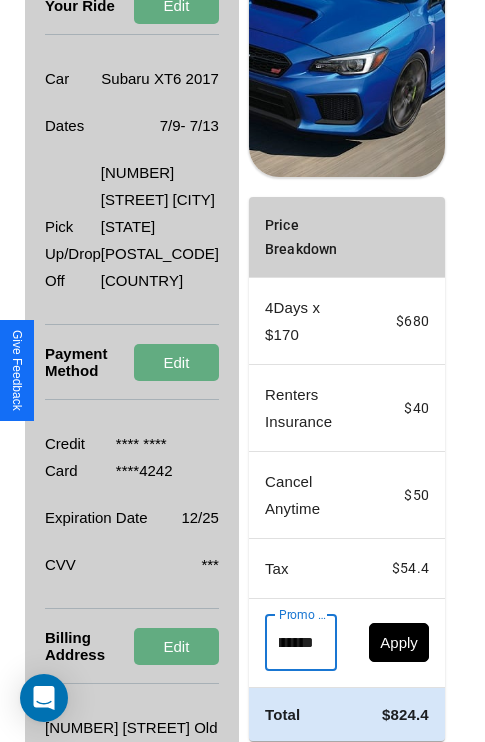 scroll, scrollTop: 0, scrollLeft: 50, axis: horizontal 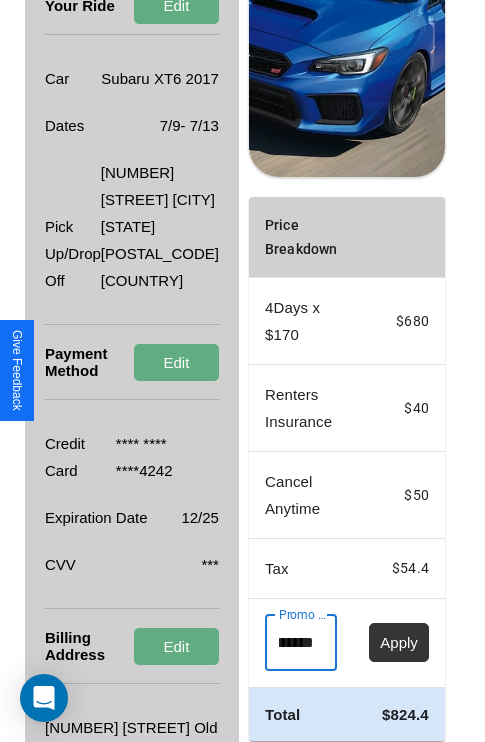type on "********" 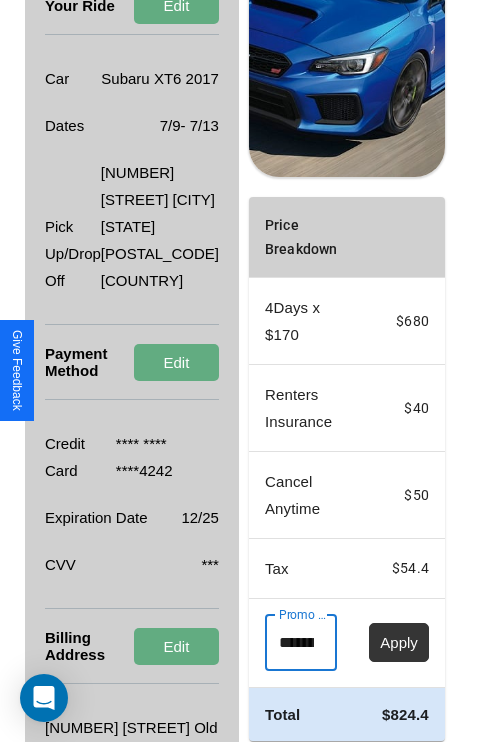click on "Apply" at bounding box center (399, 642) 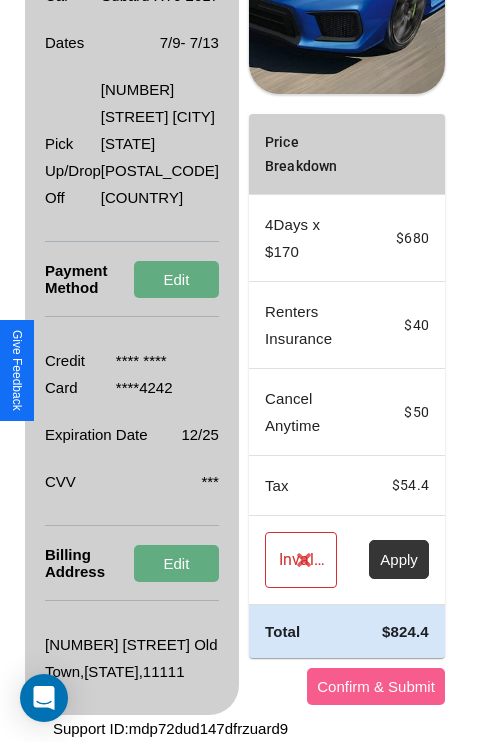 scroll, scrollTop: 509, scrollLeft: 72, axis: both 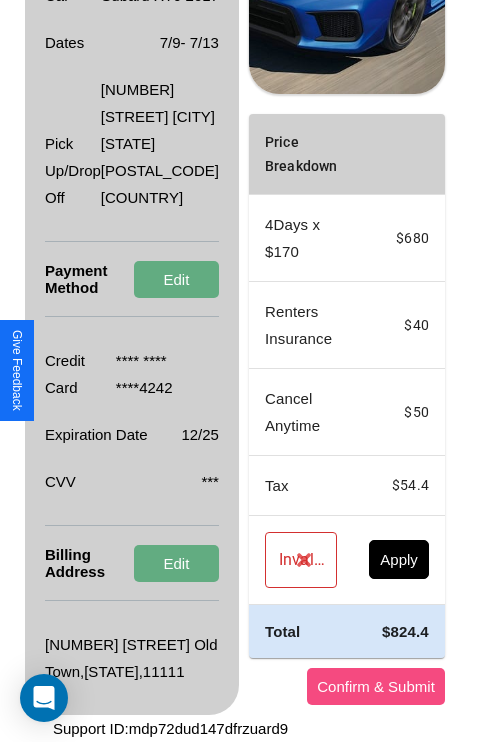 click on "Confirm & Submit" at bounding box center [376, 686] 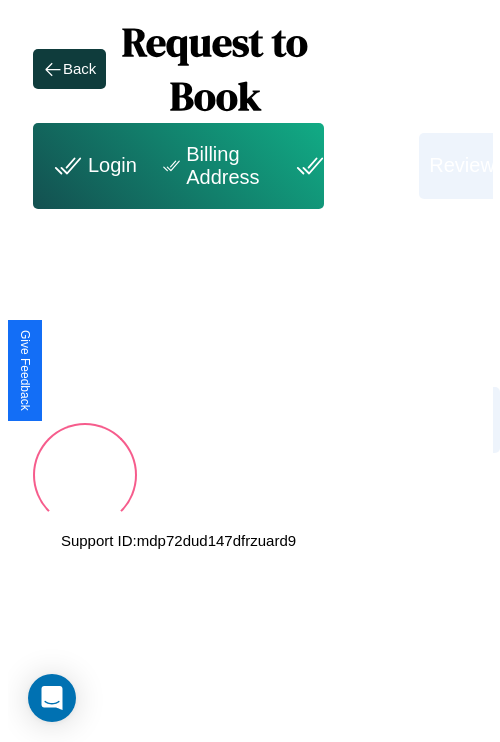 scroll, scrollTop: 0, scrollLeft: 72, axis: horizontal 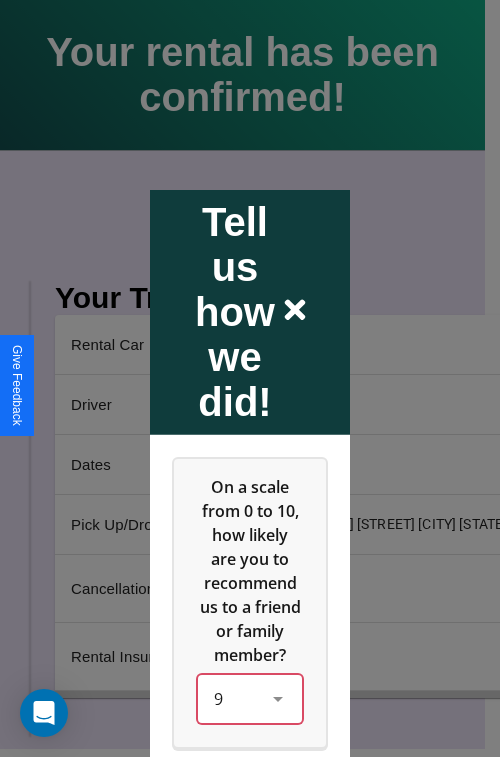 click on "9" at bounding box center [250, 698] 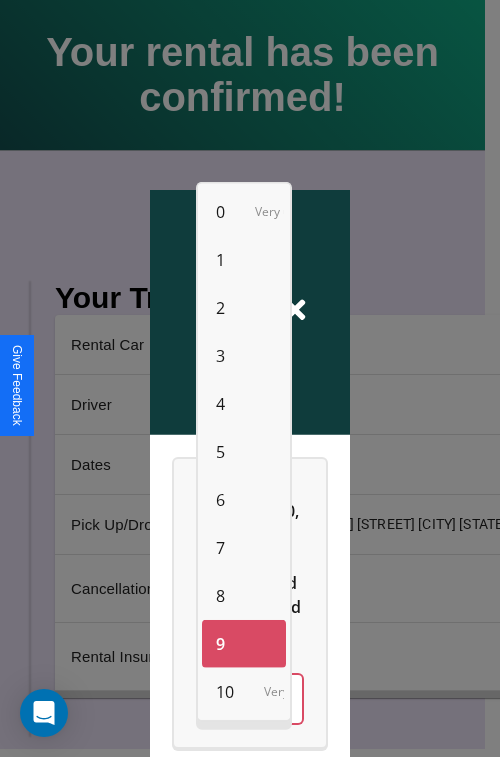 click on "10" at bounding box center [225, 692] 